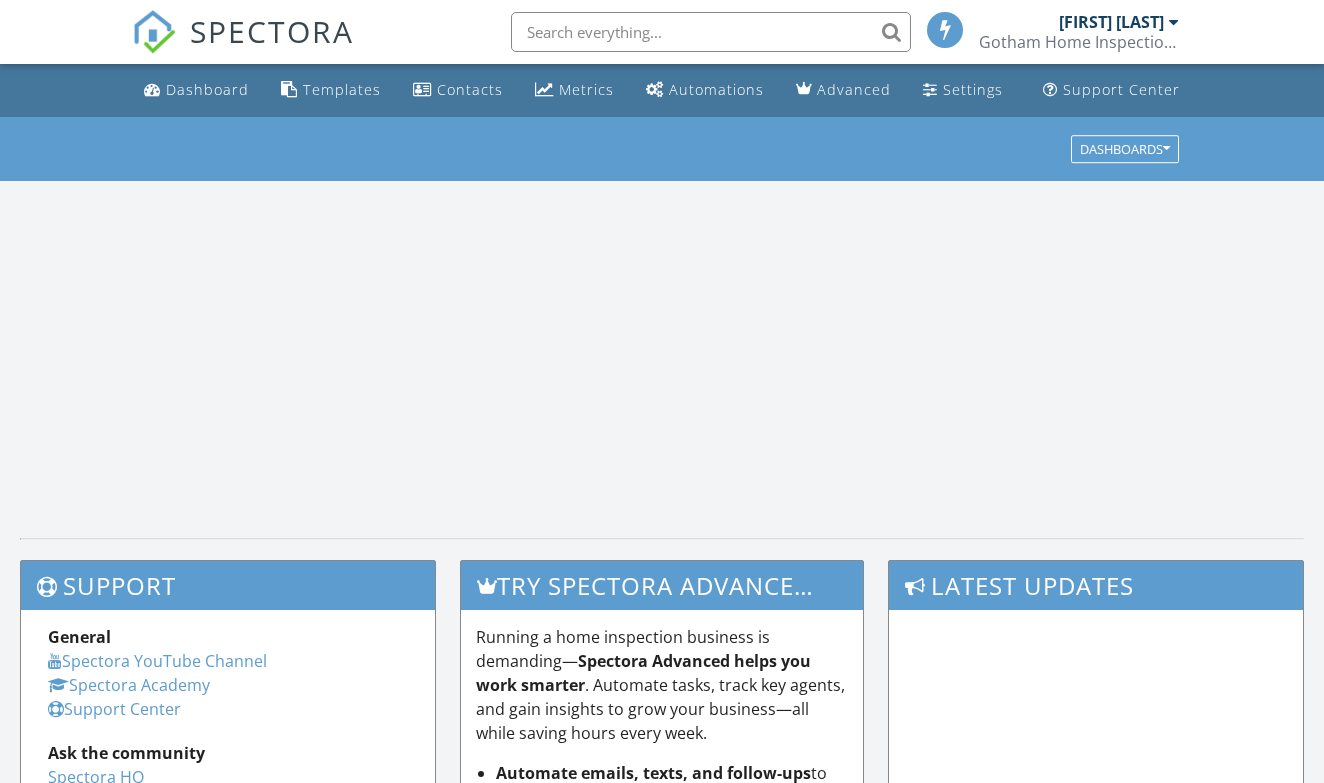 scroll, scrollTop: 0, scrollLeft: 0, axis: both 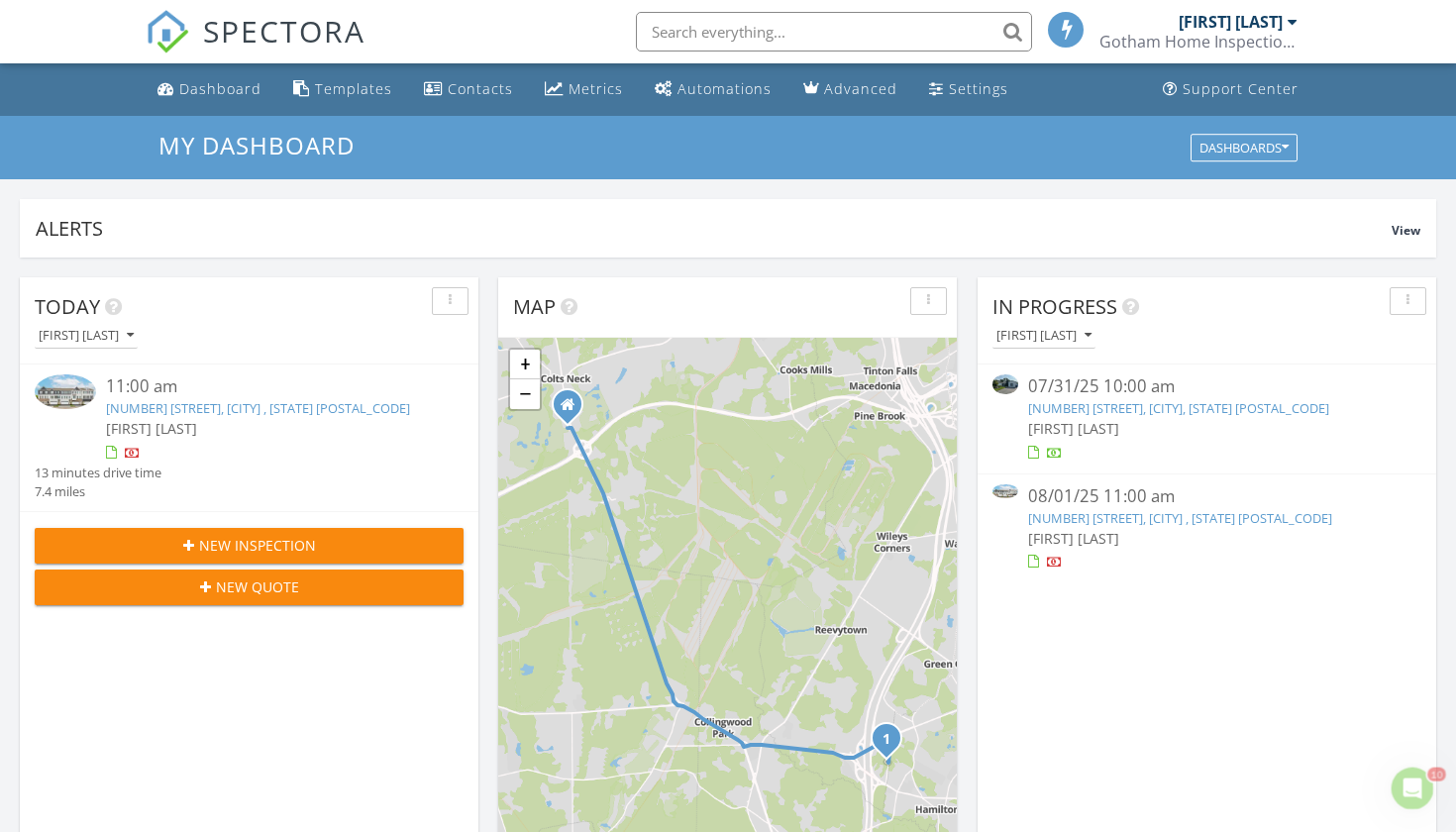 click on "[NUMBER] [STREET], [CITY], [STATE] [POSTAL_CODE]" at bounding box center [258, 408] 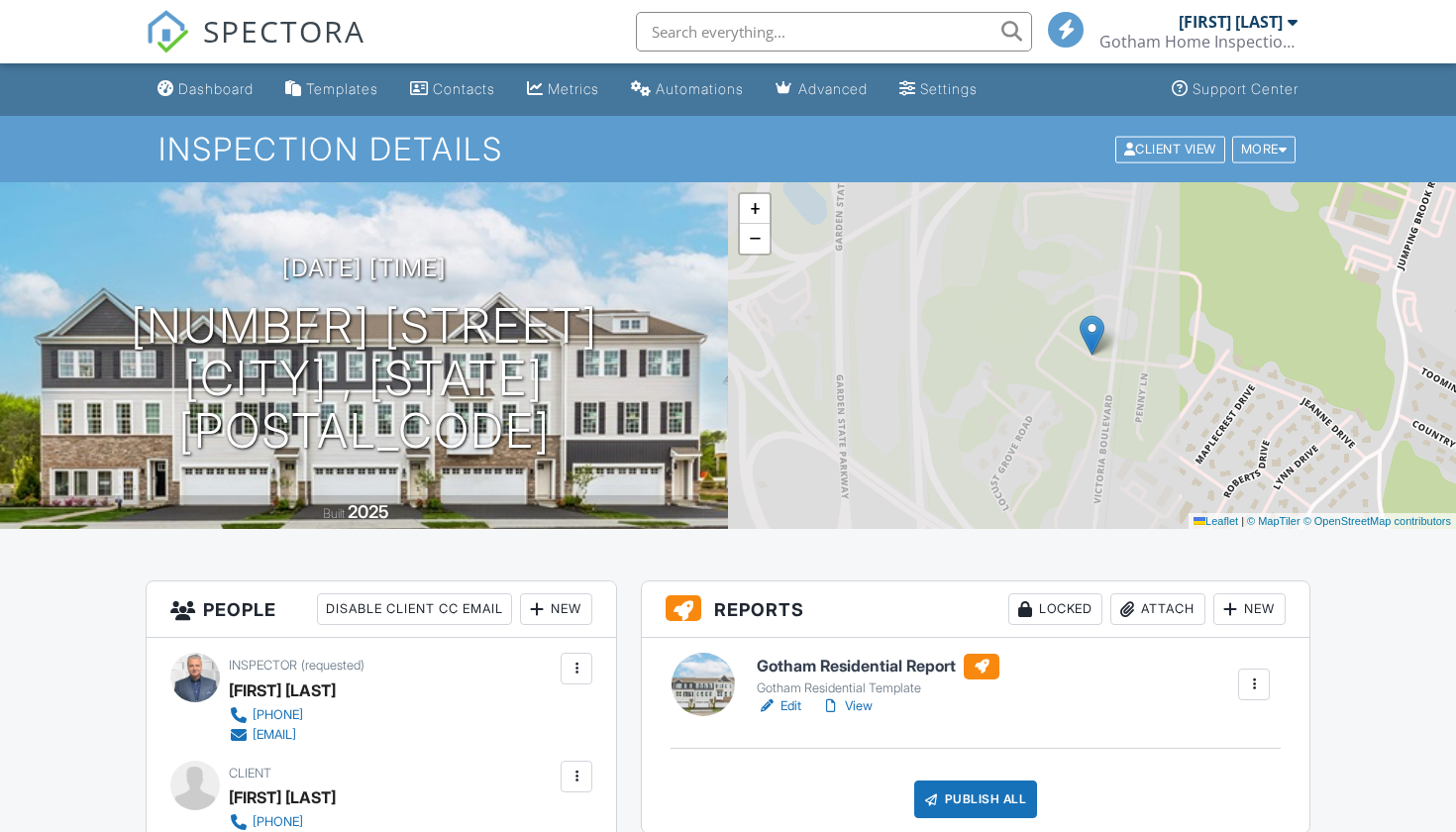scroll, scrollTop: 0, scrollLeft: 0, axis: both 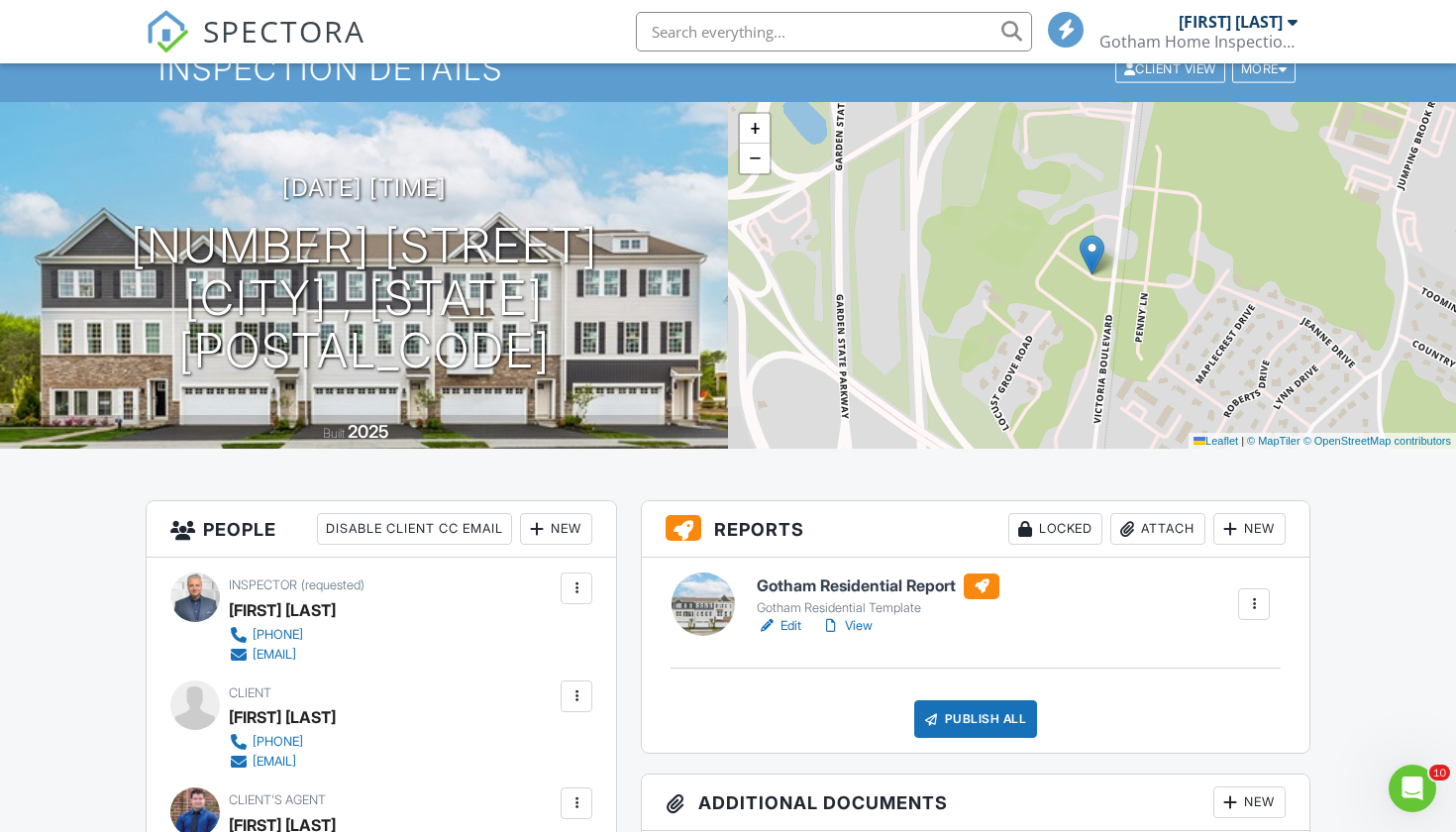 click on "Edit" at bounding box center (779, 626) 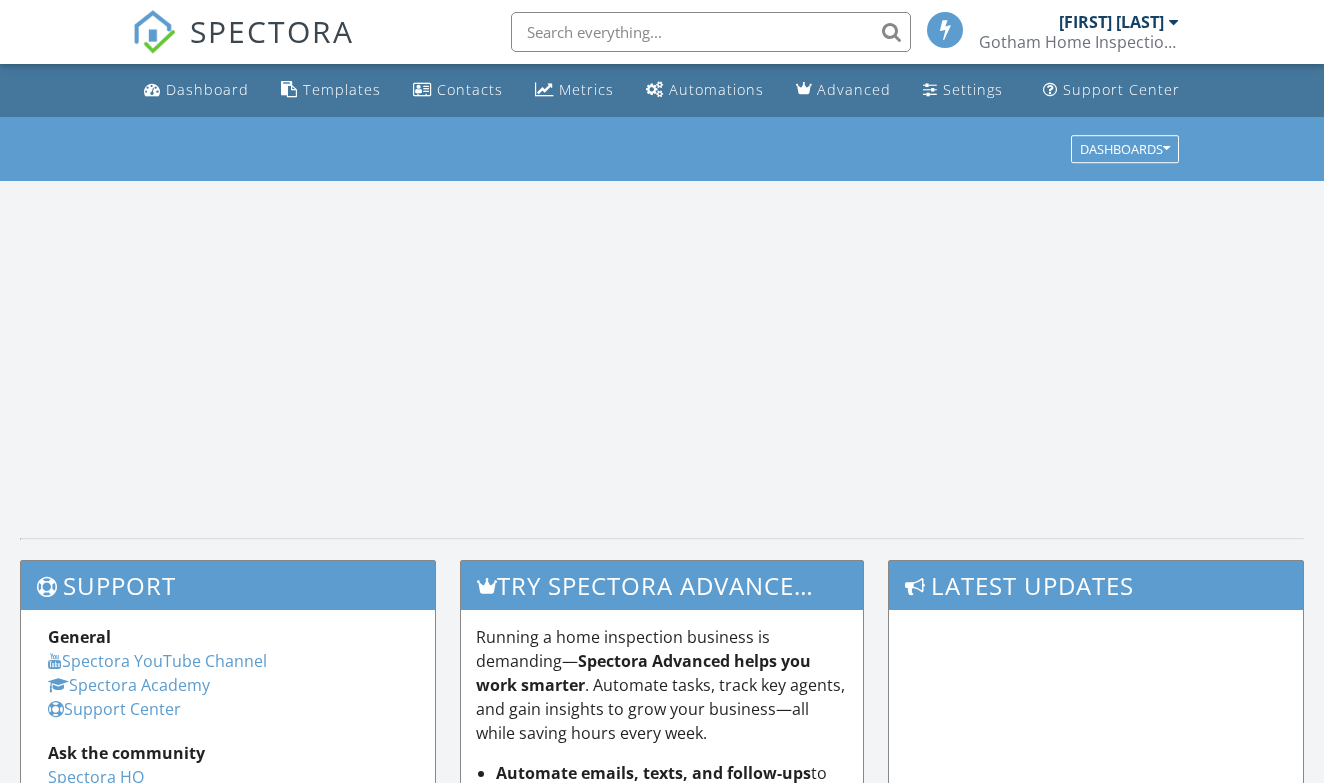 scroll, scrollTop: 0, scrollLeft: 0, axis: both 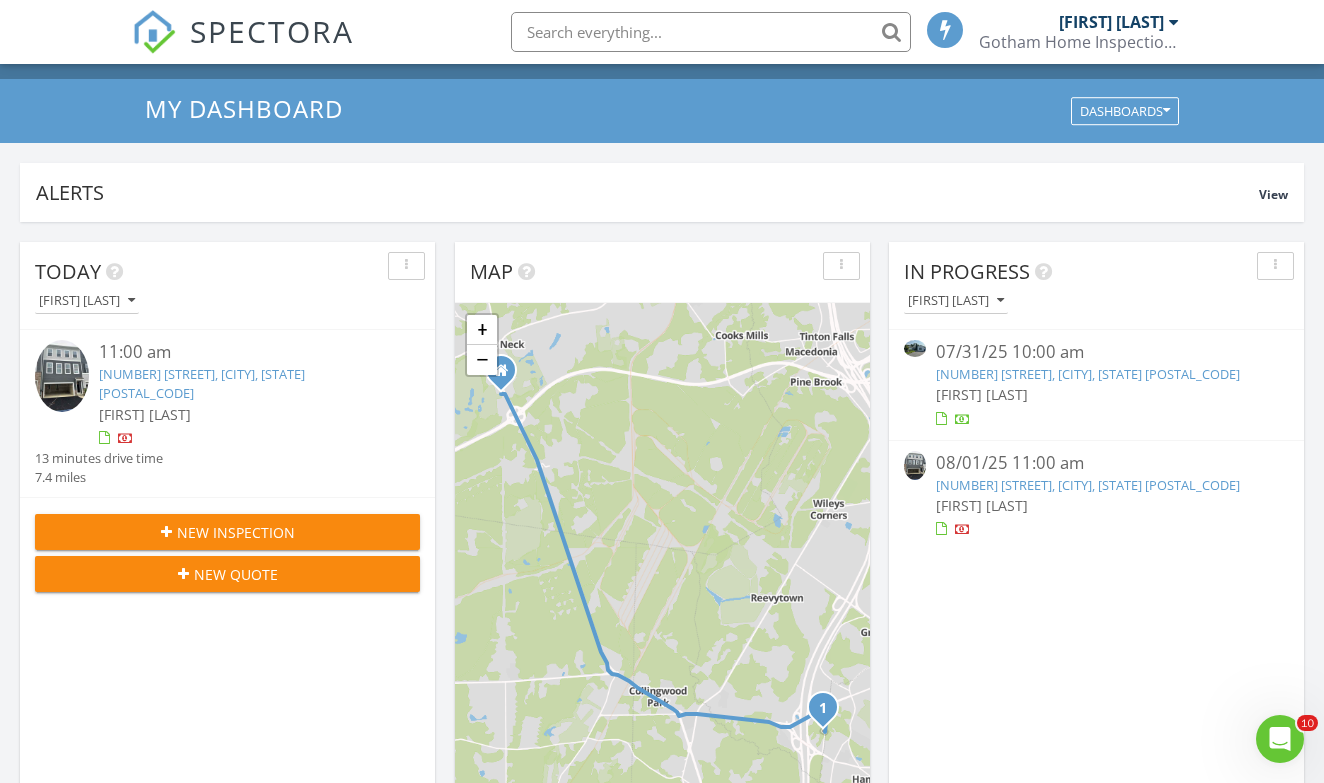 click on "[NUMBER] [STREET], [CITY], [STATE] [POSTAL_CODE]" at bounding box center (202, 383) 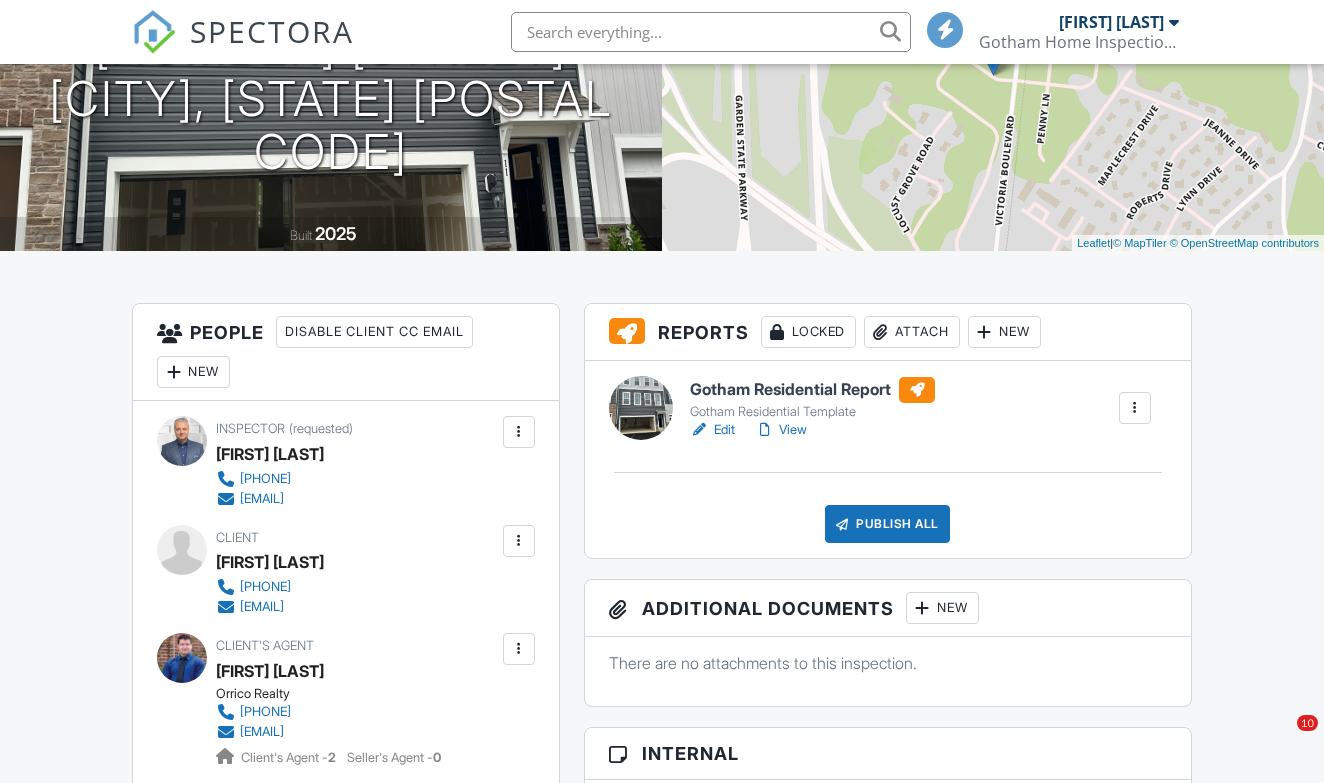 scroll, scrollTop: 291, scrollLeft: 0, axis: vertical 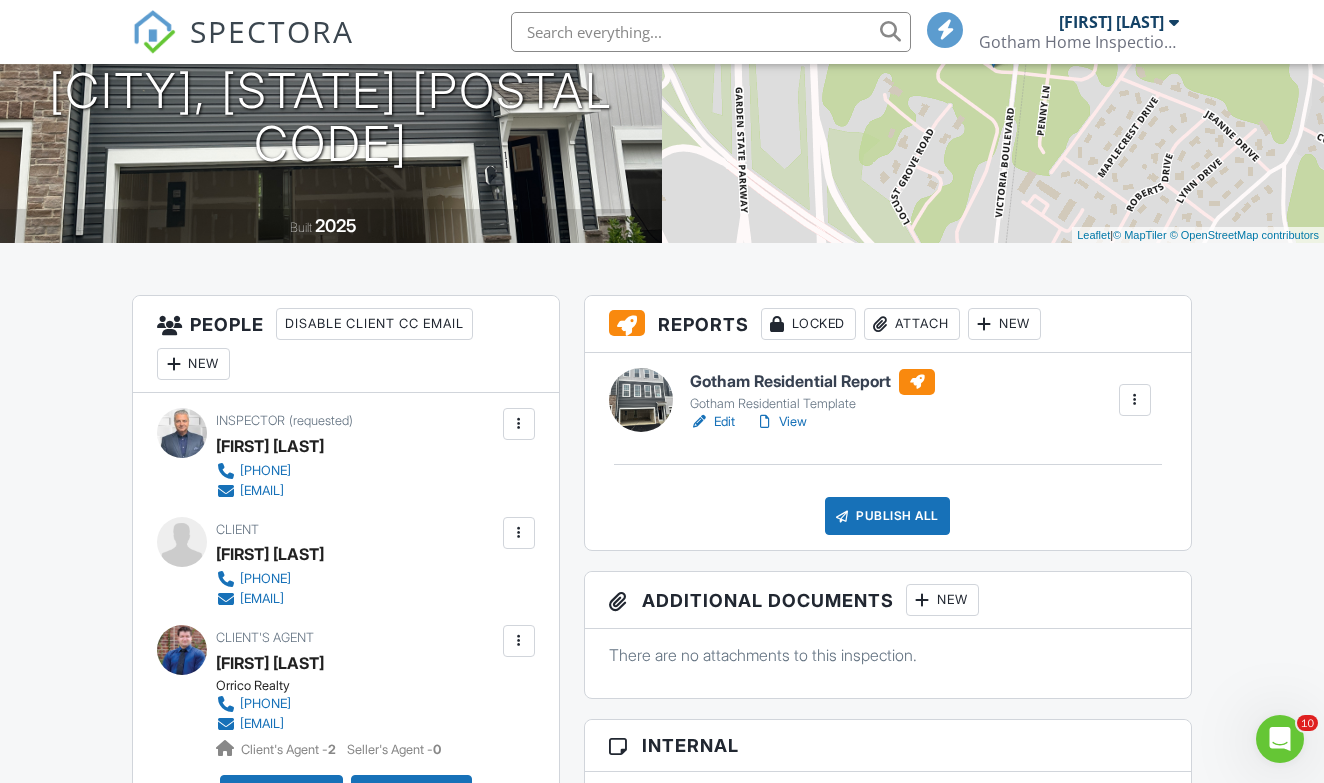 click on "View" at bounding box center [781, 422] 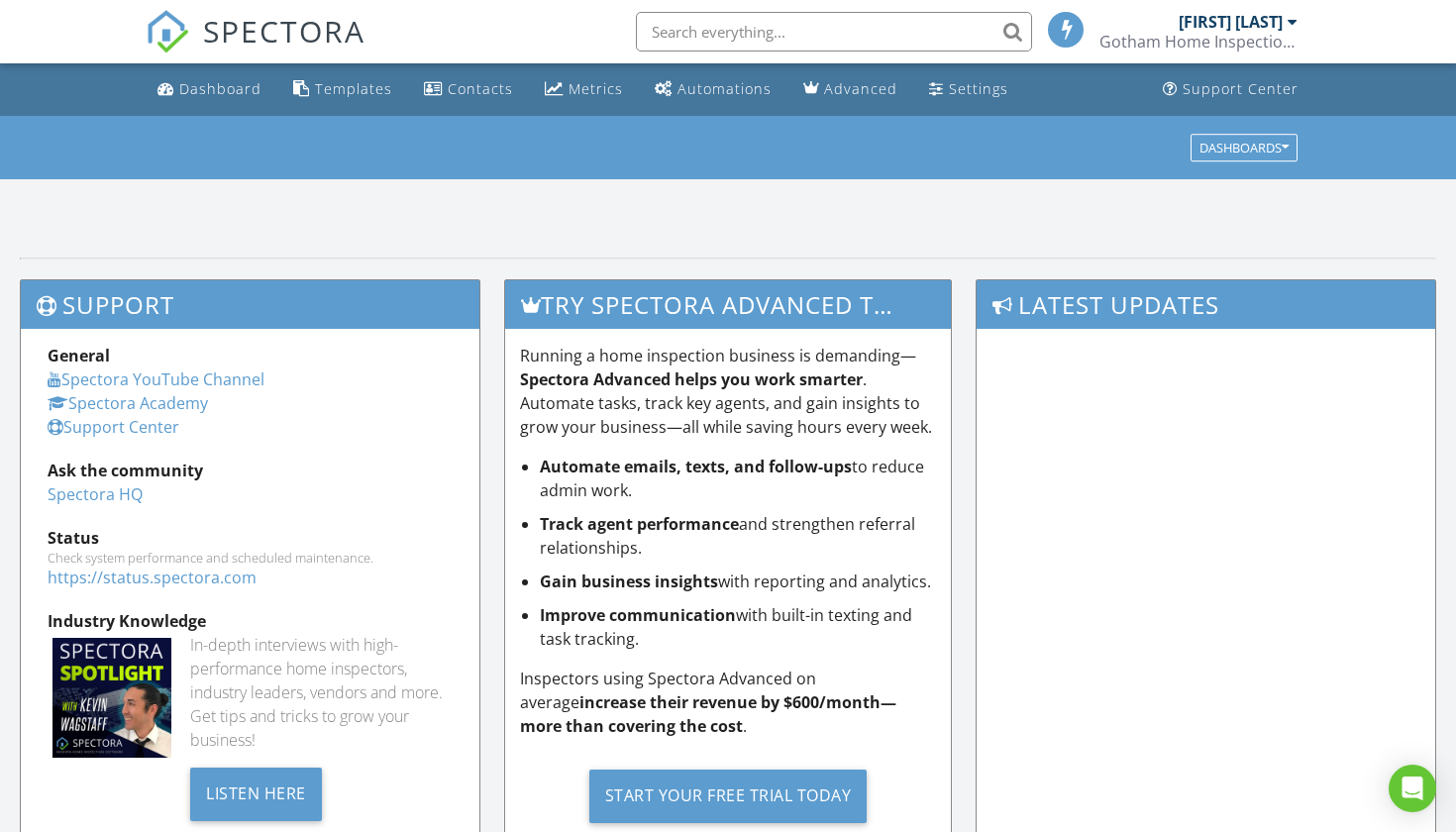 scroll, scrollTop: 0, scrollLeft: 0, axis: both 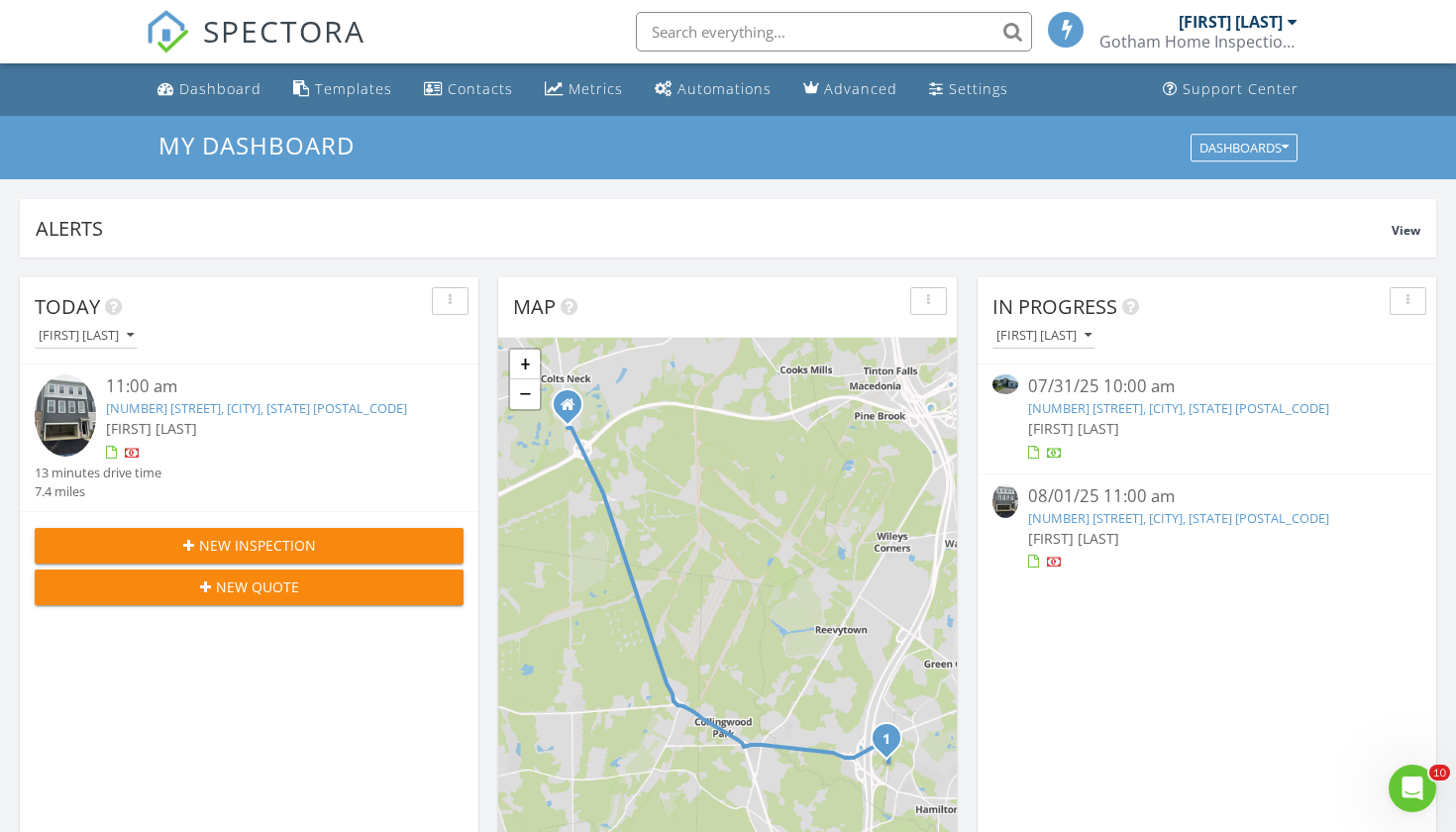 click on "11 Rothbury court, Tinton Falls , NJ 07753" at bounding box center [257, 408] 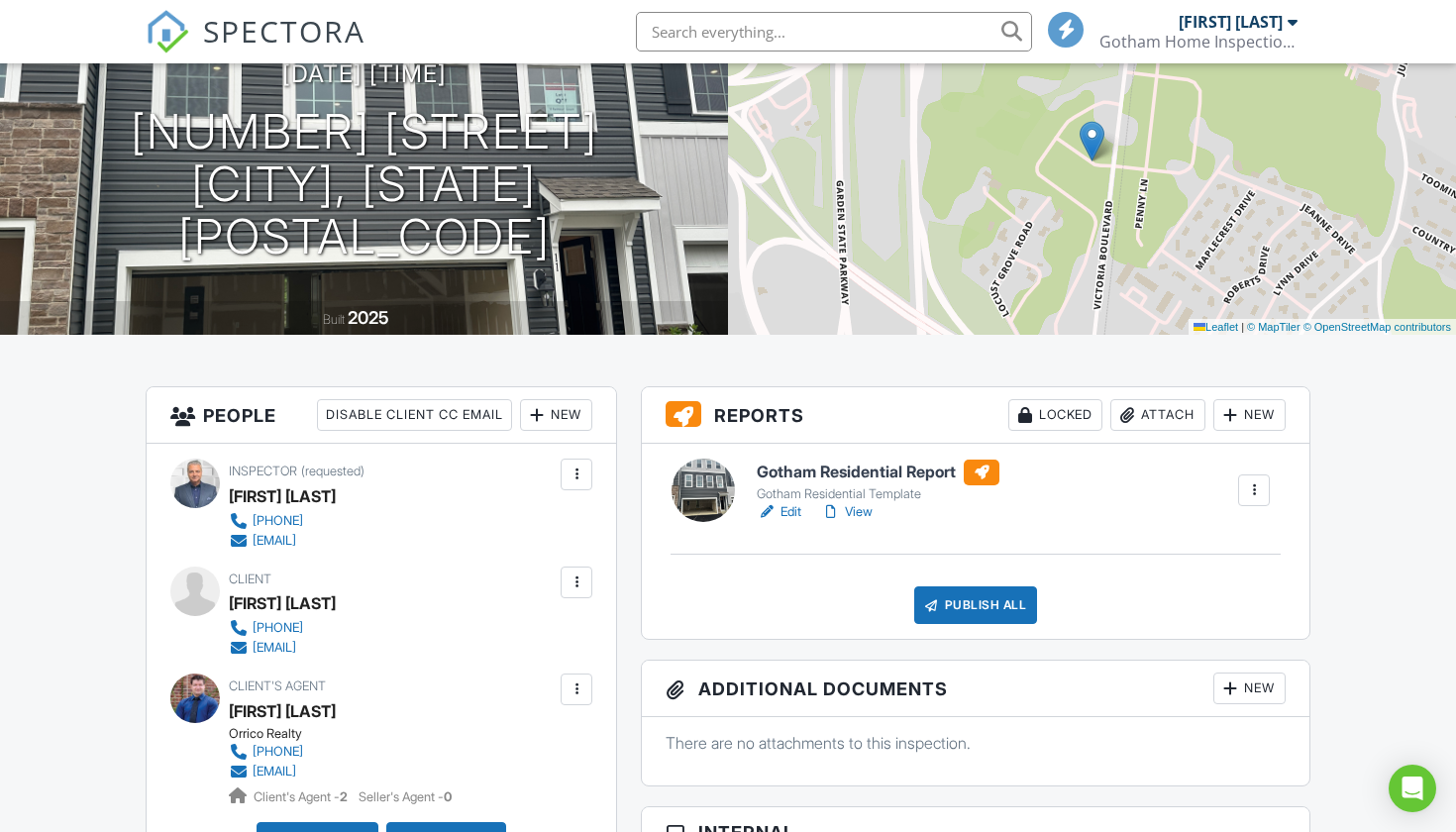 scroll, scrollTop: 408, scrollLeft: 0, axis: vertical 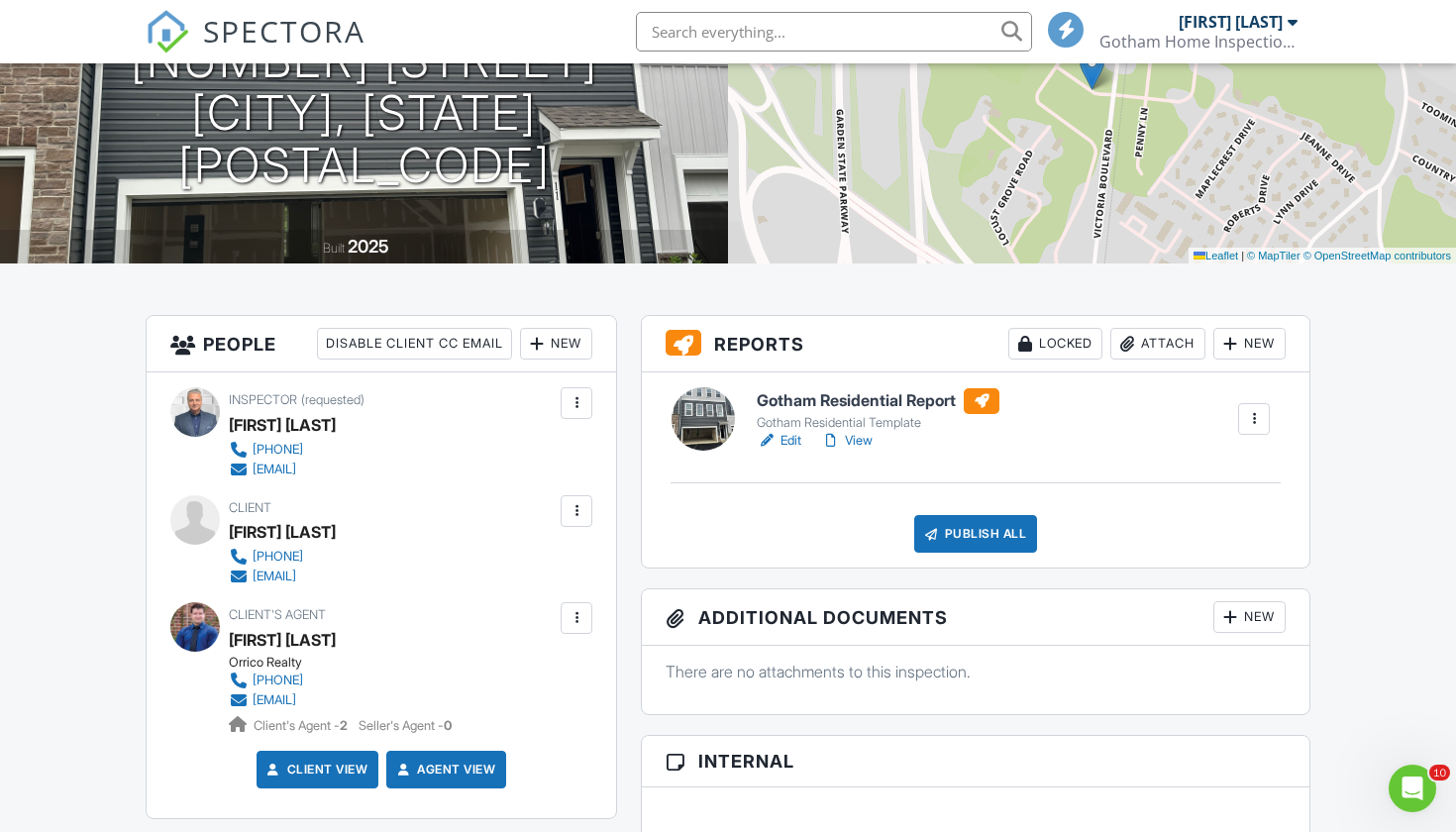 click on "Publish All" at bounding box center [976, 534] 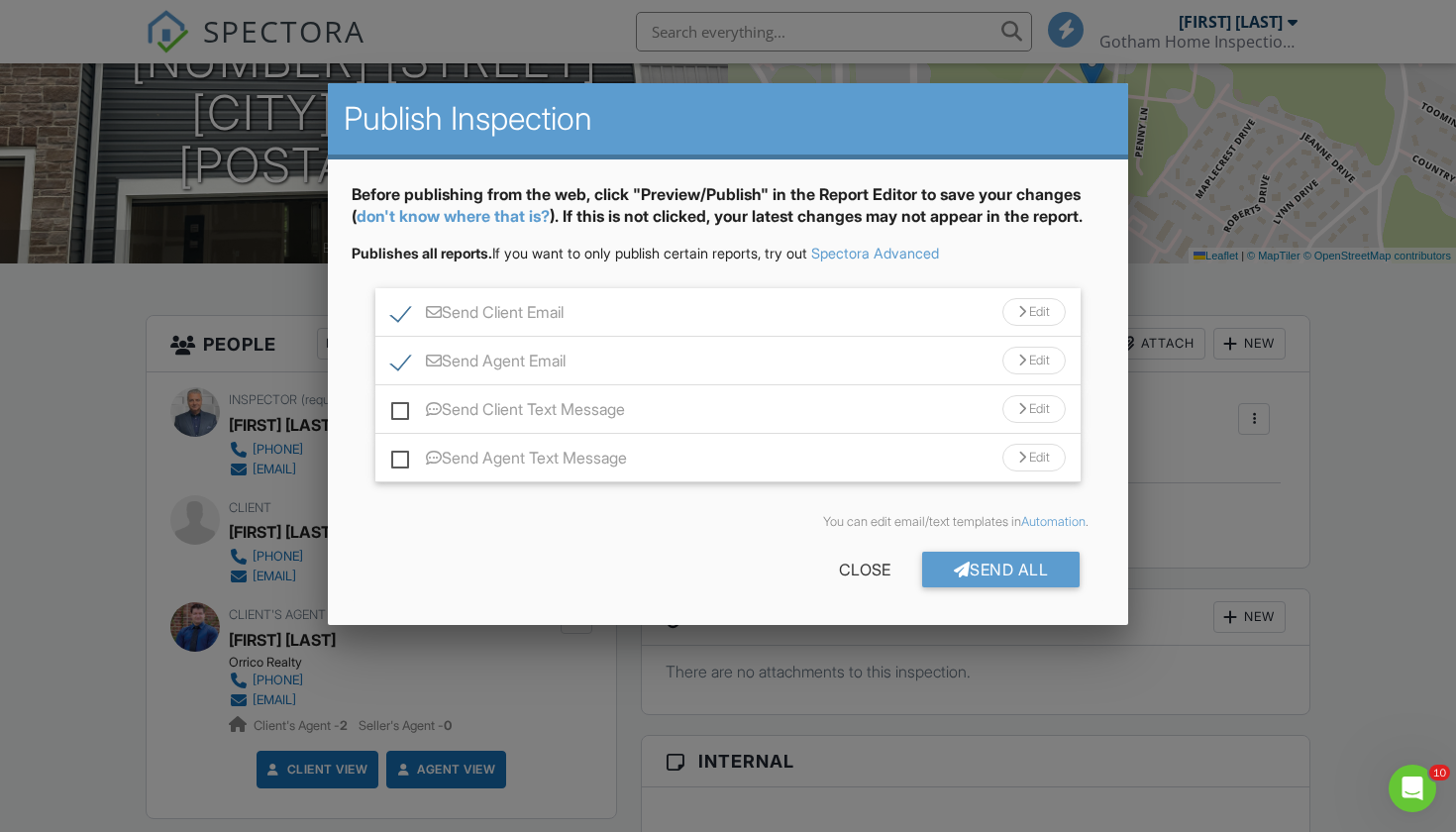 click on "Send Agent Email" at bounding box center (478, 364) 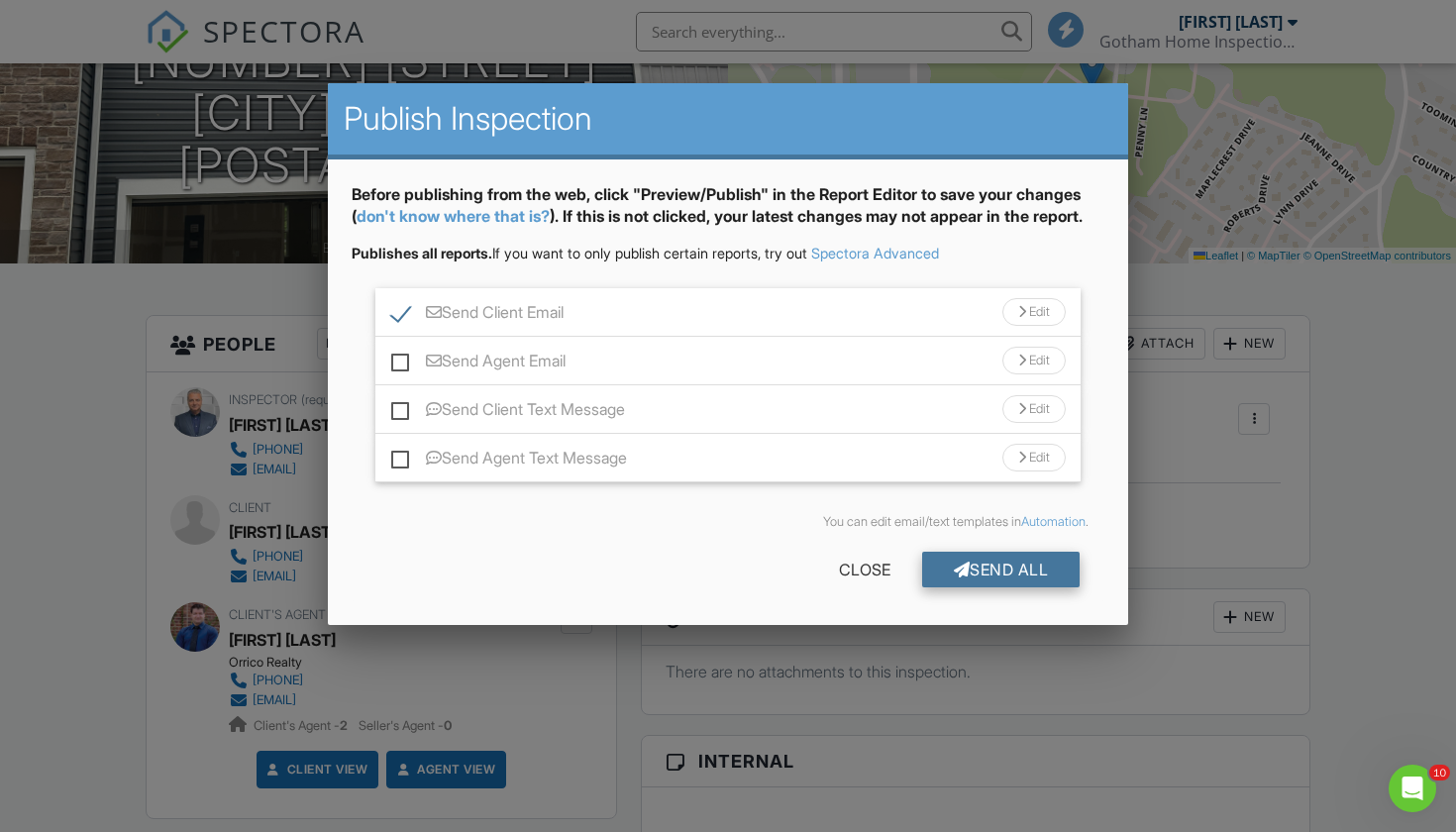 click on "Send All" at bounding box center [1001, 570] 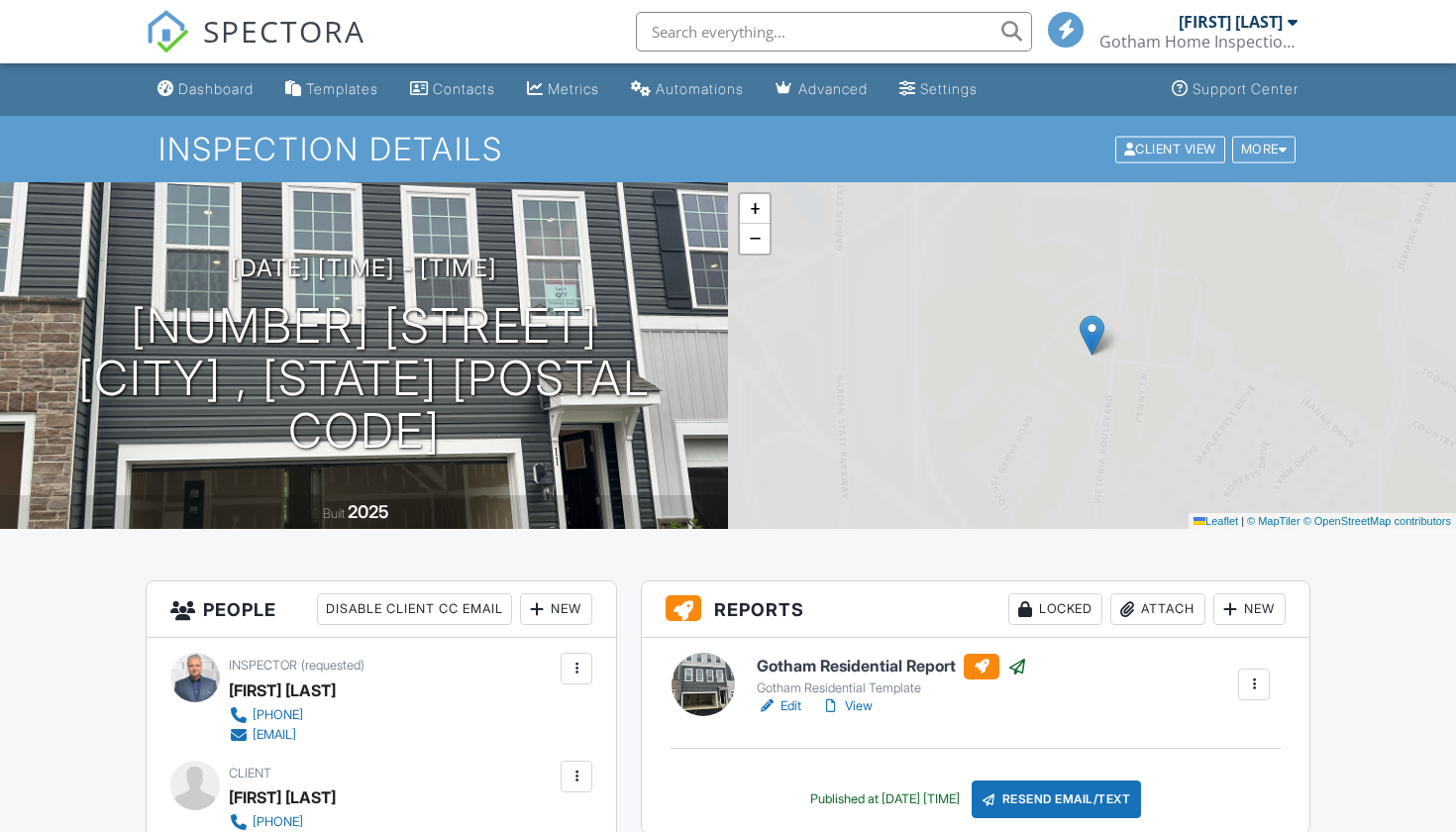scroll, scrollTop: 265, scrollLeft: 0, axis: vertical 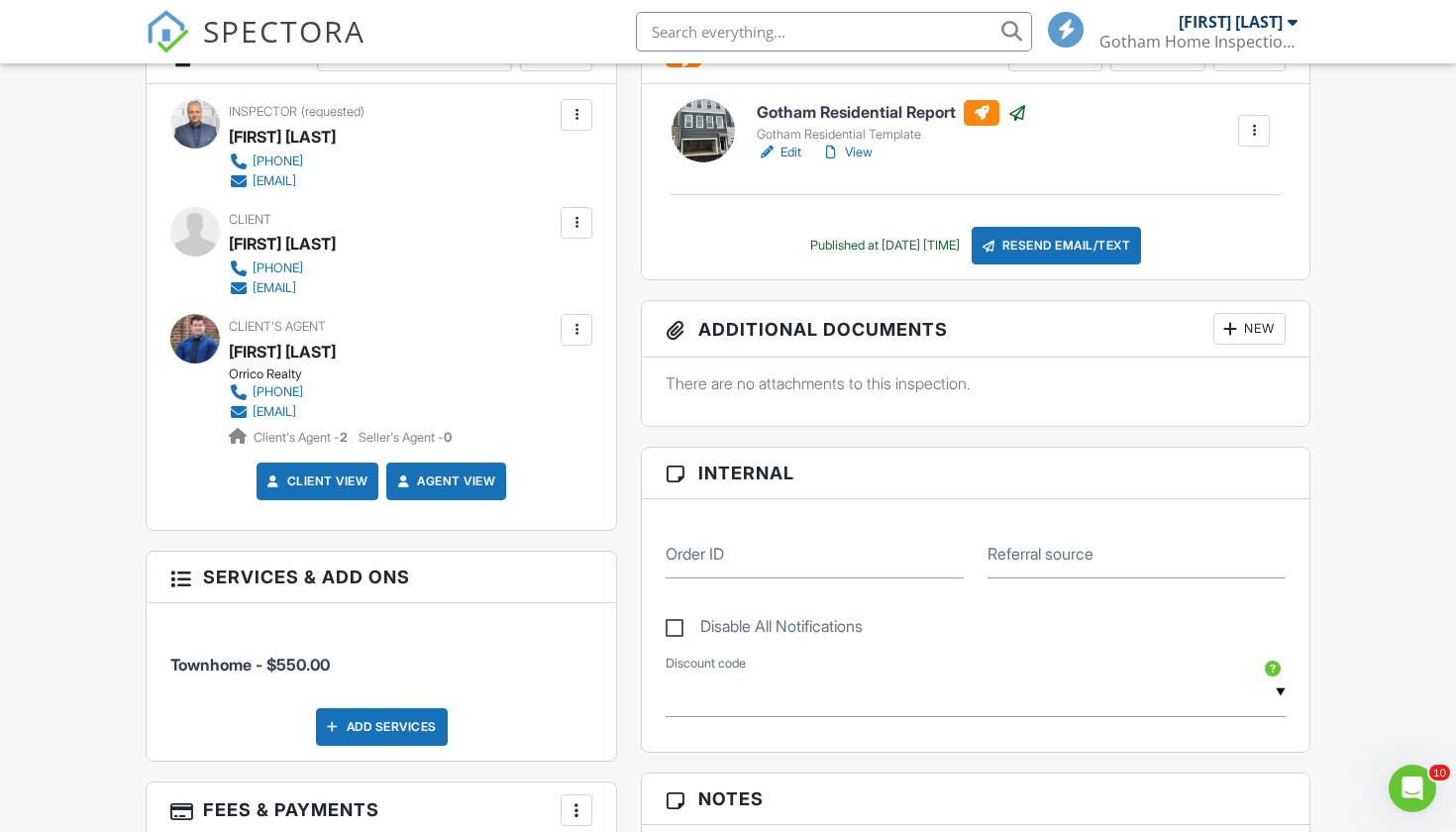 click at bounding box center [576, 330] 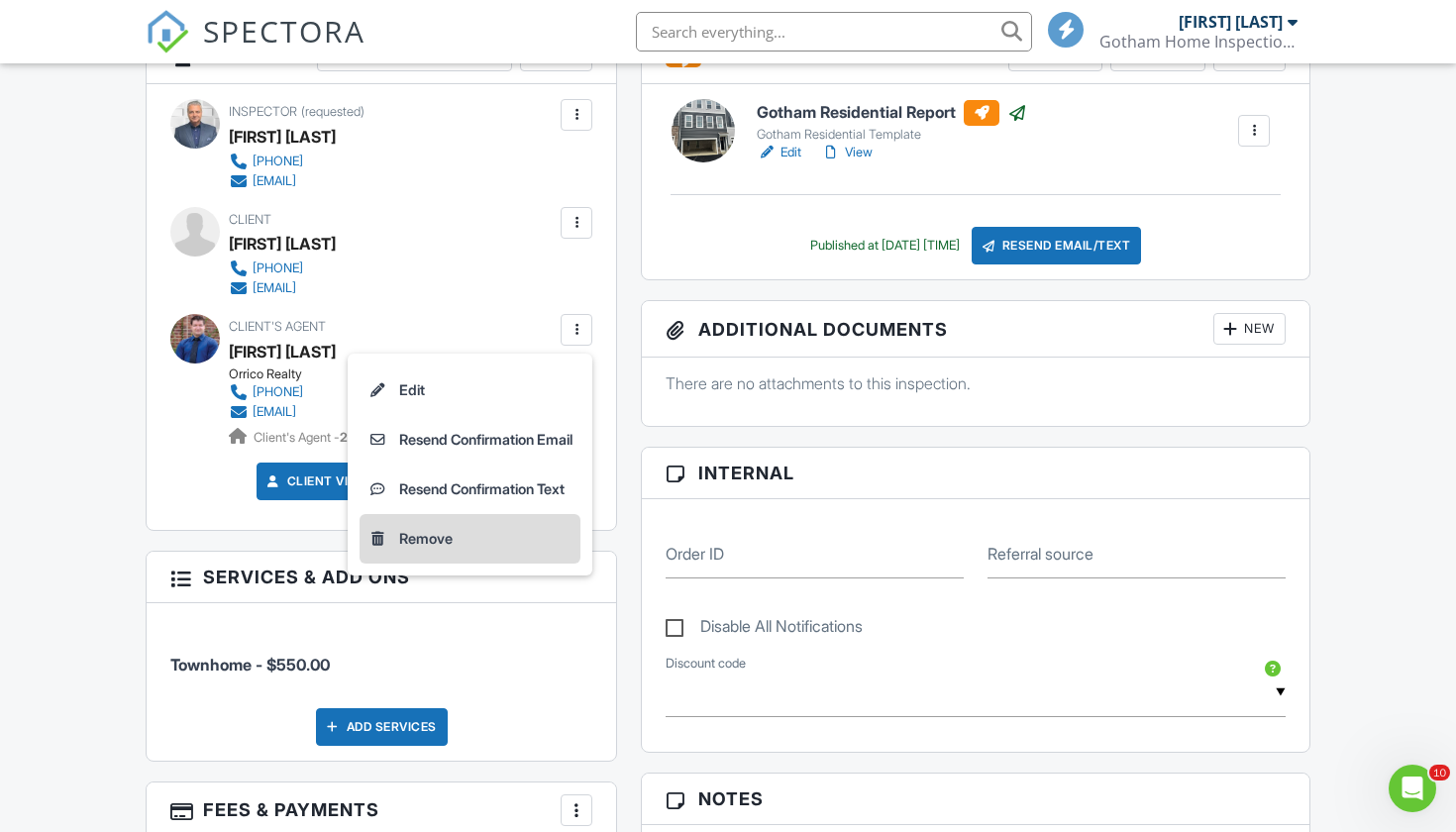 click on "Remove" at bounding box center (469, 539) 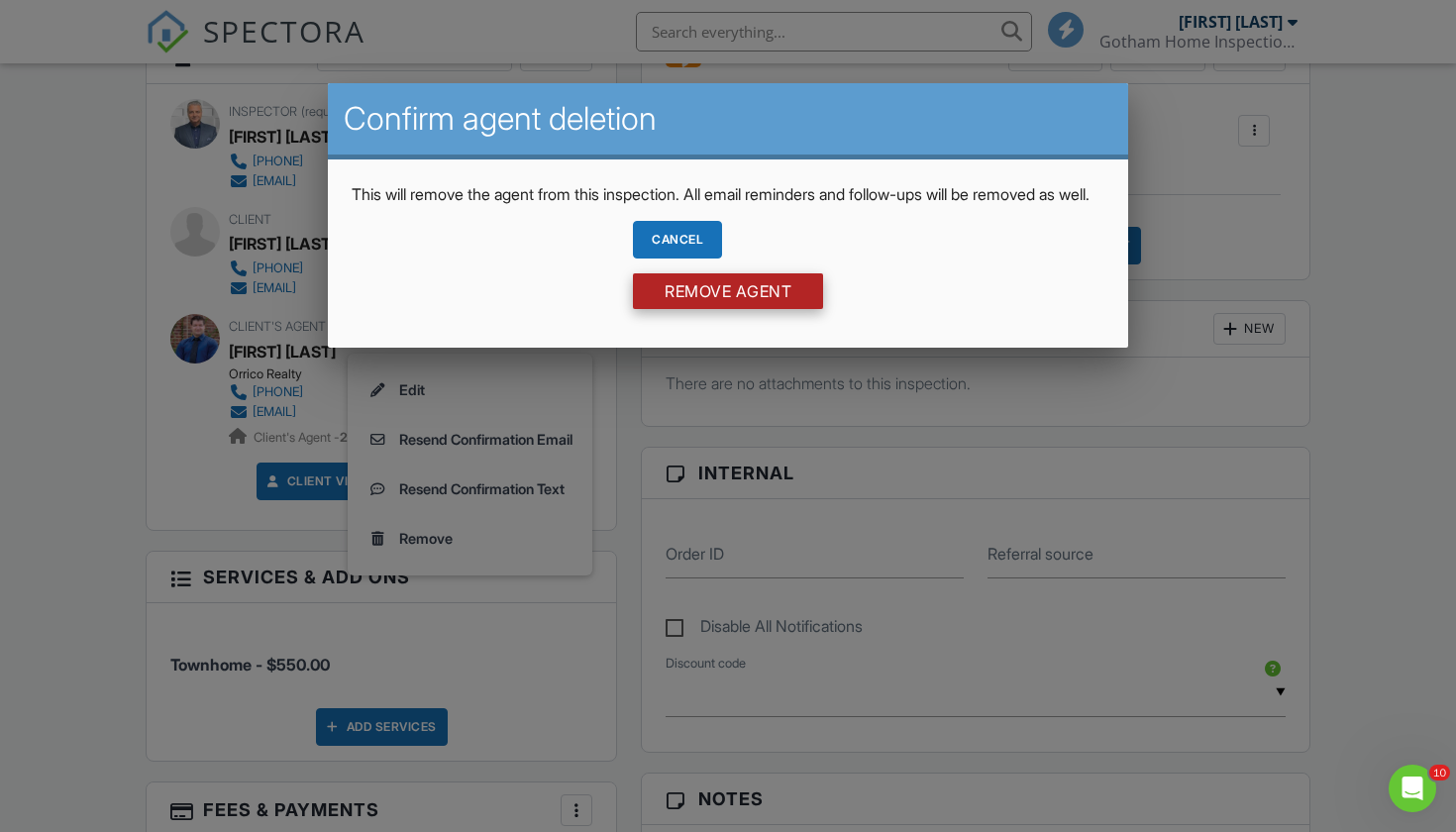 click on "Remove Agent" at bounding box center [728, 291] 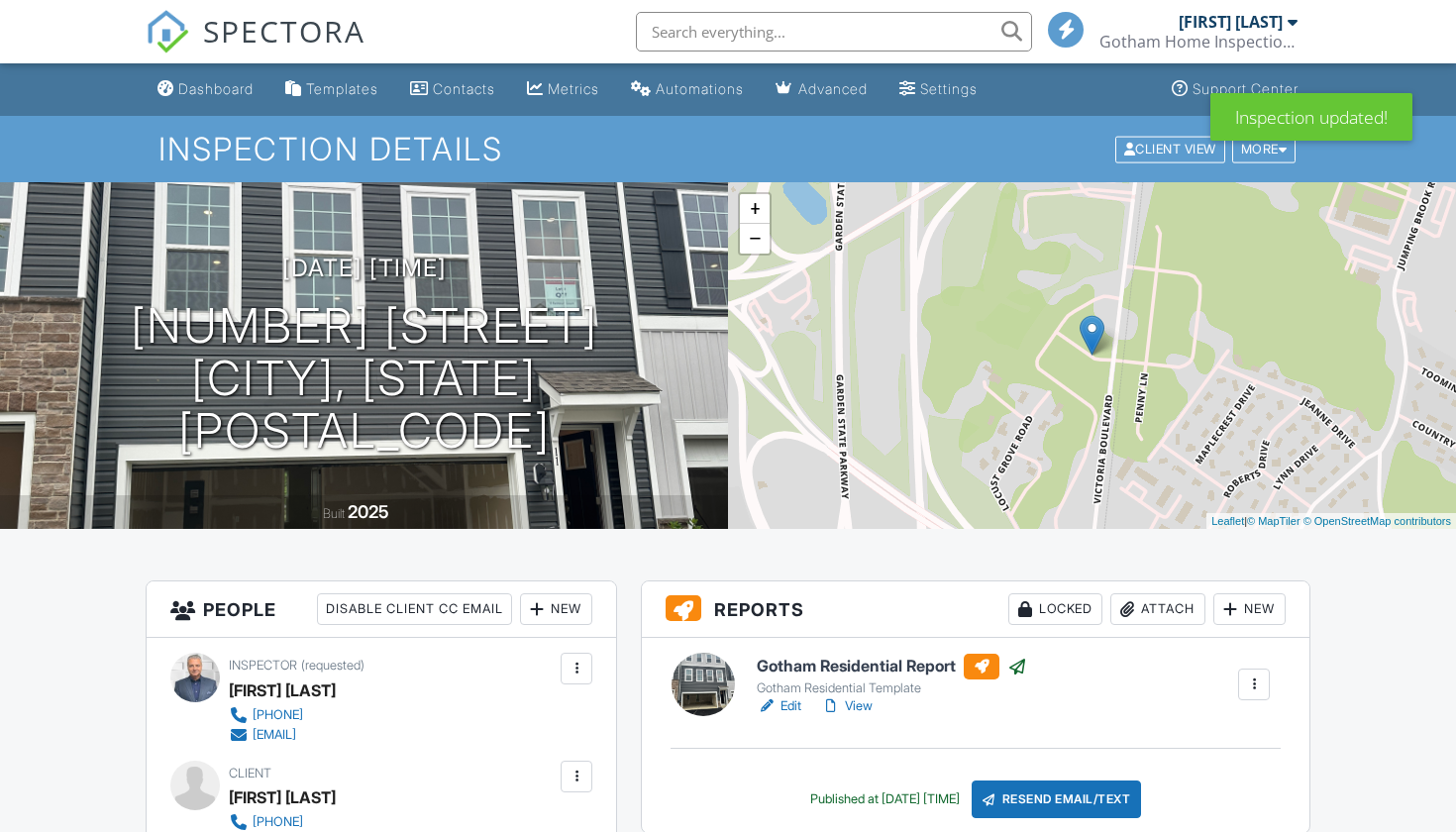 scroll, scrollTop: 0, scrollLeft: 0, axis: both 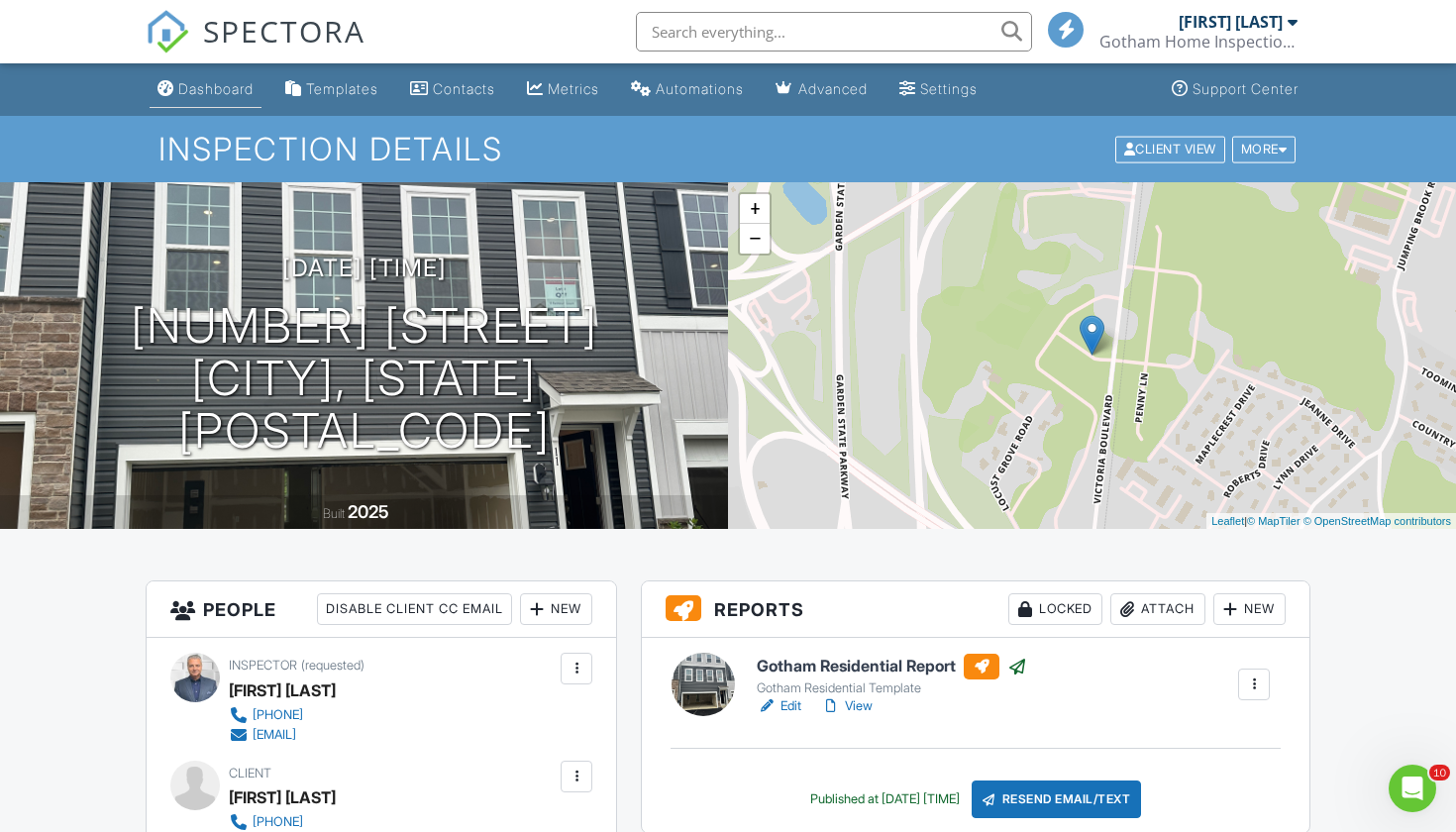 click on "Dashboard" at bounding box center (205, 89) 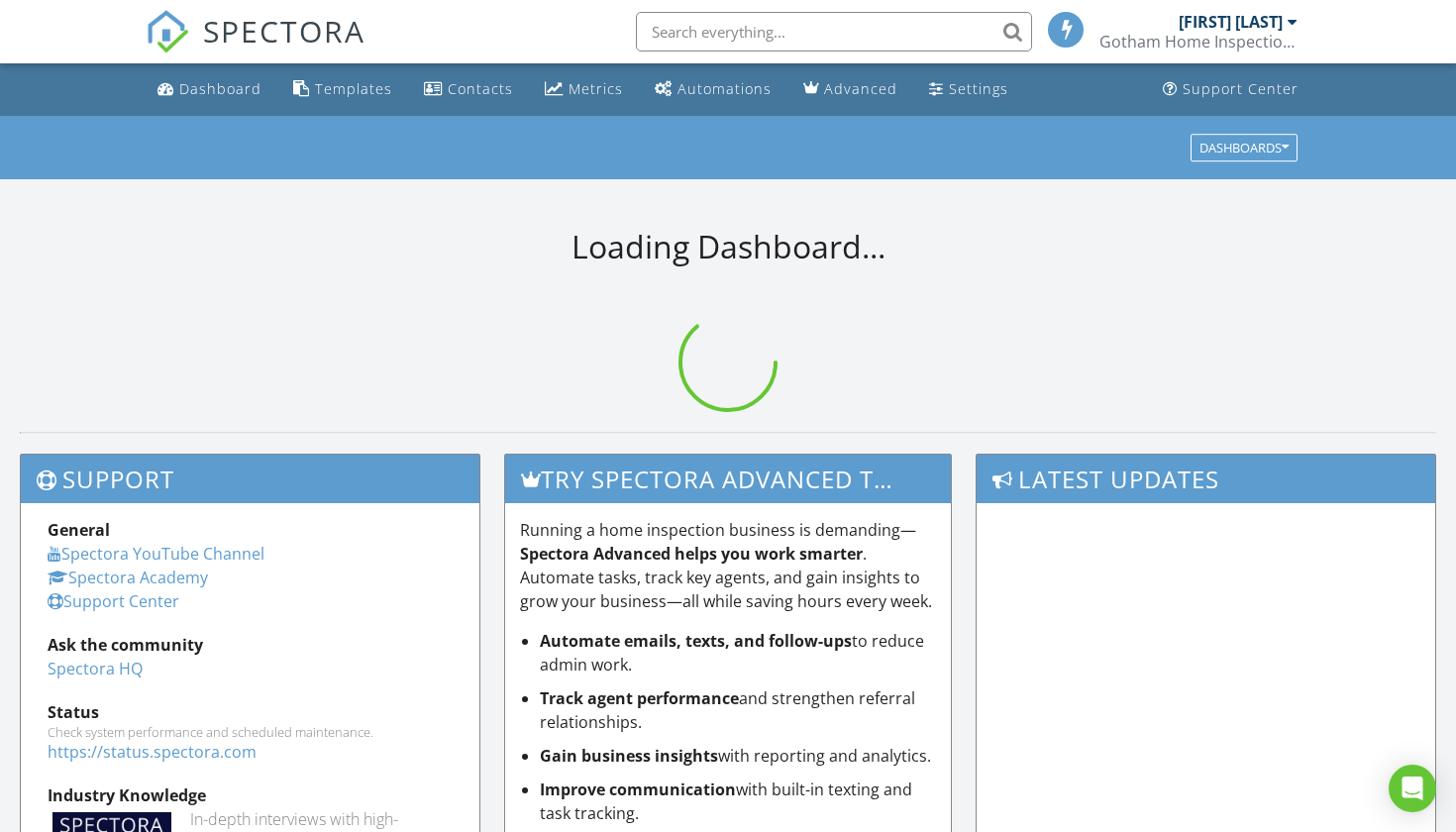scroll, scrollTop: 0, scrollLeft: 0, axis: both 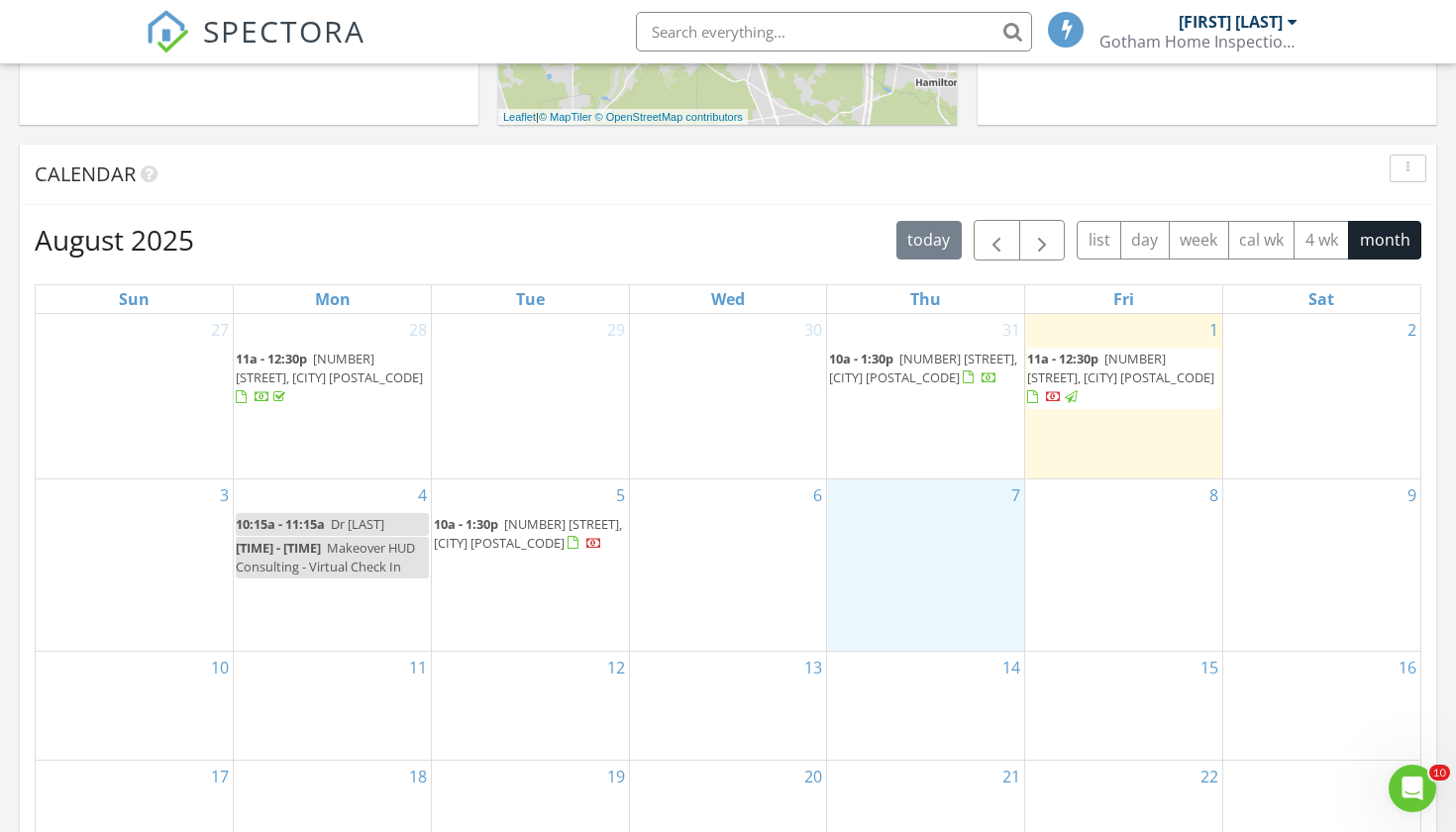 click on "7" at bounding box center [925, 565] 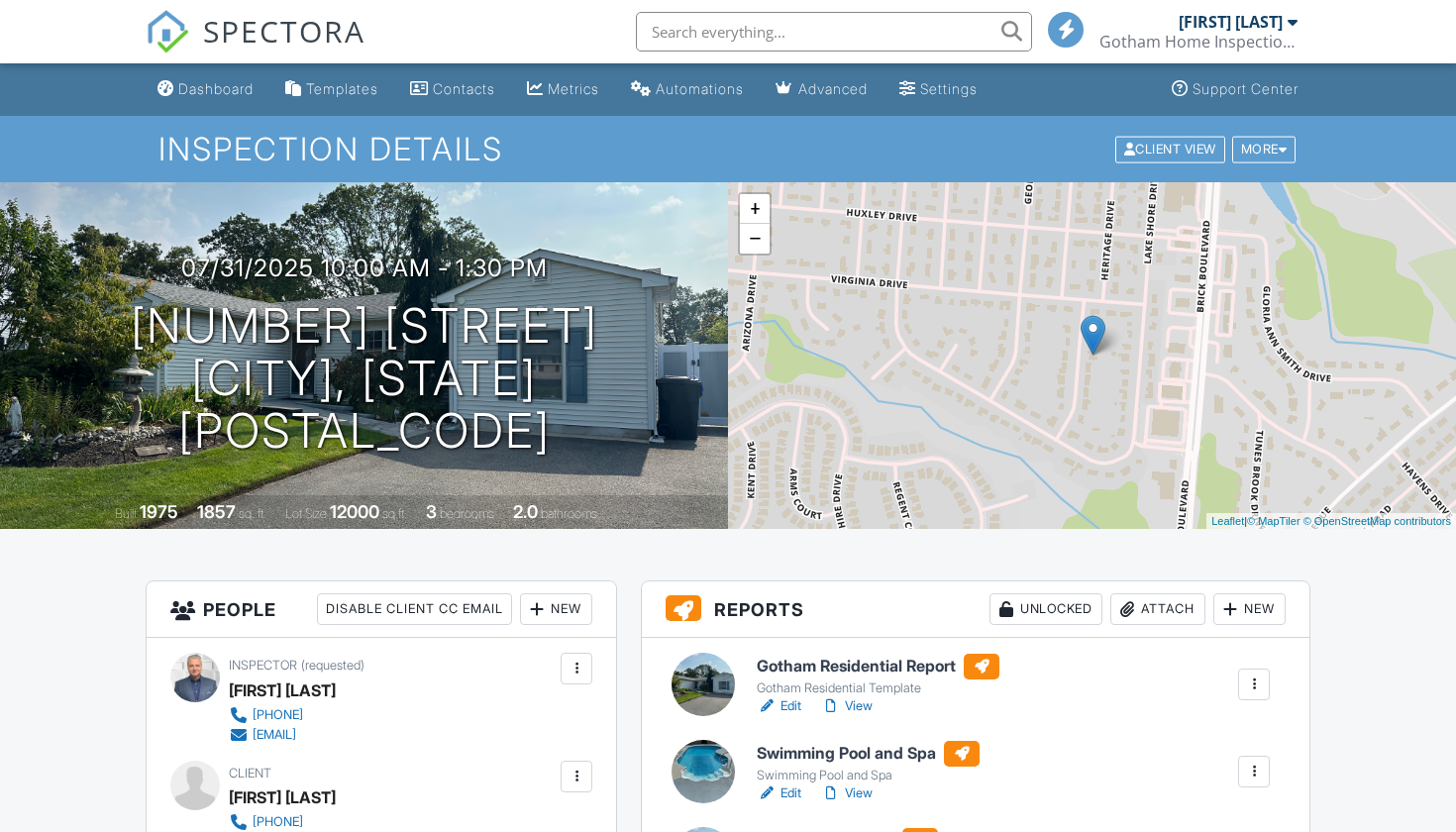scroll, scrollTop: 0, scrollLeft: 0, axis: both 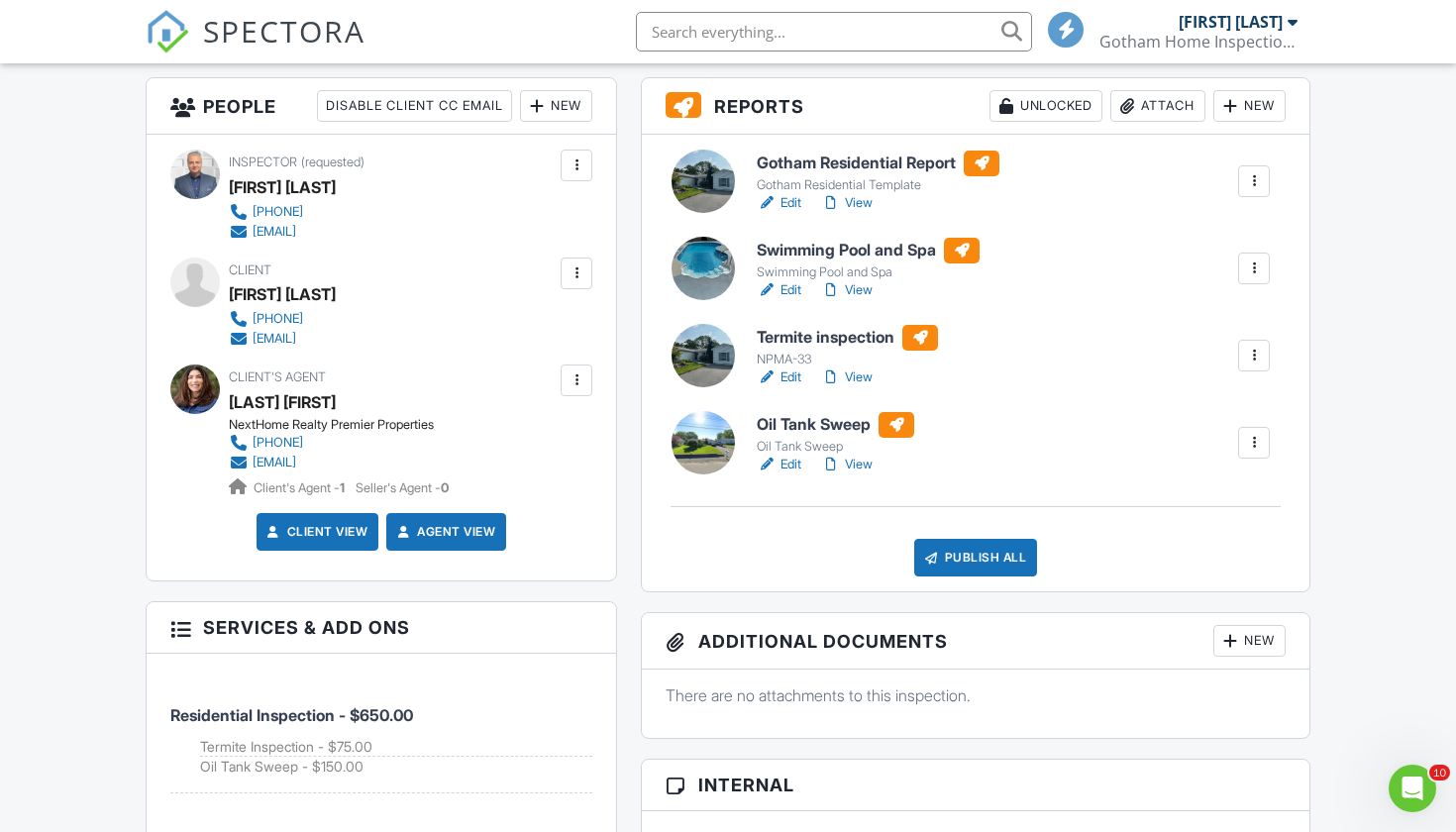 click on "Publish All" at bounding box center (976, 558) 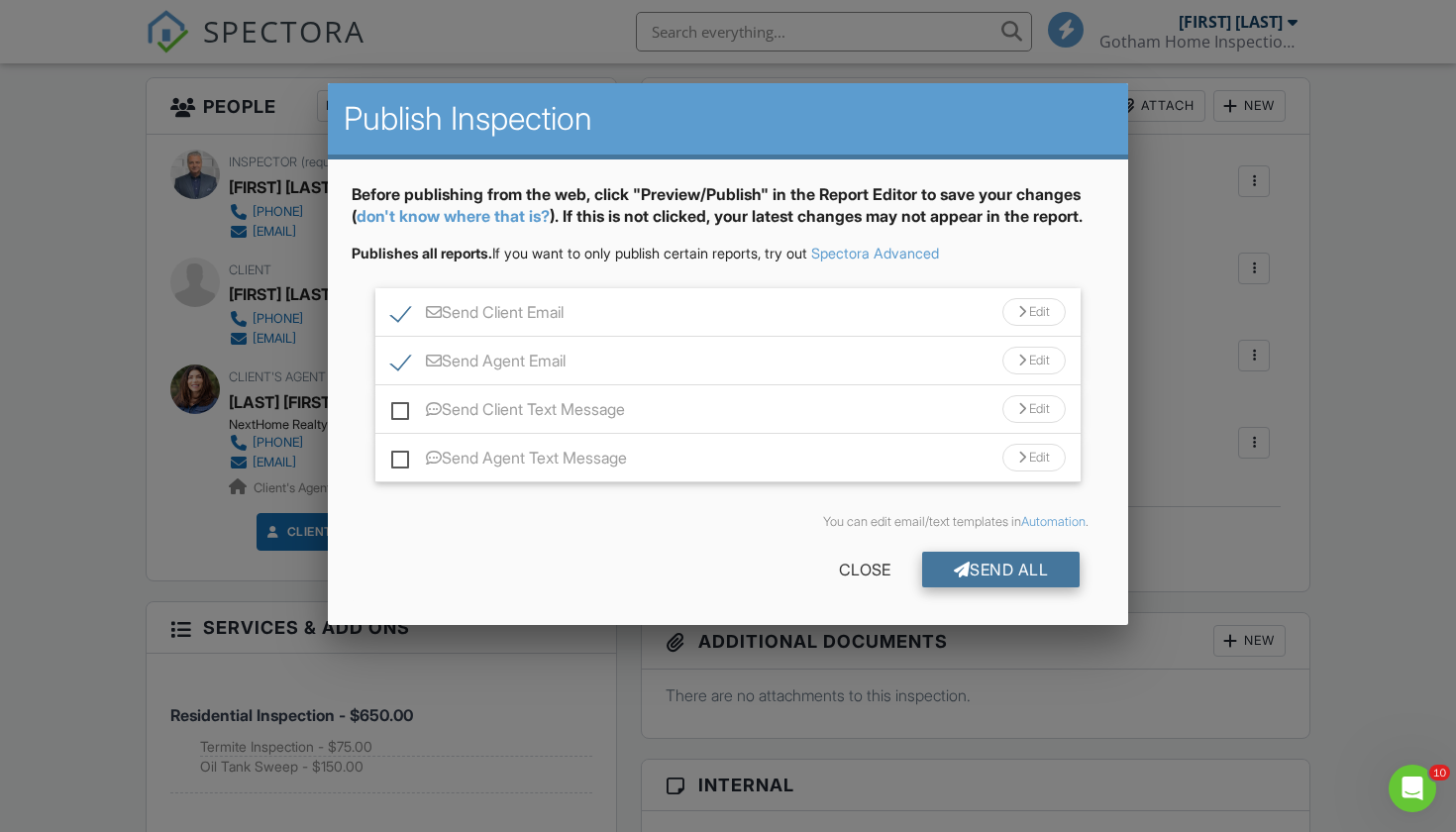 click on "Send All" at bounding box center (1001, 570) 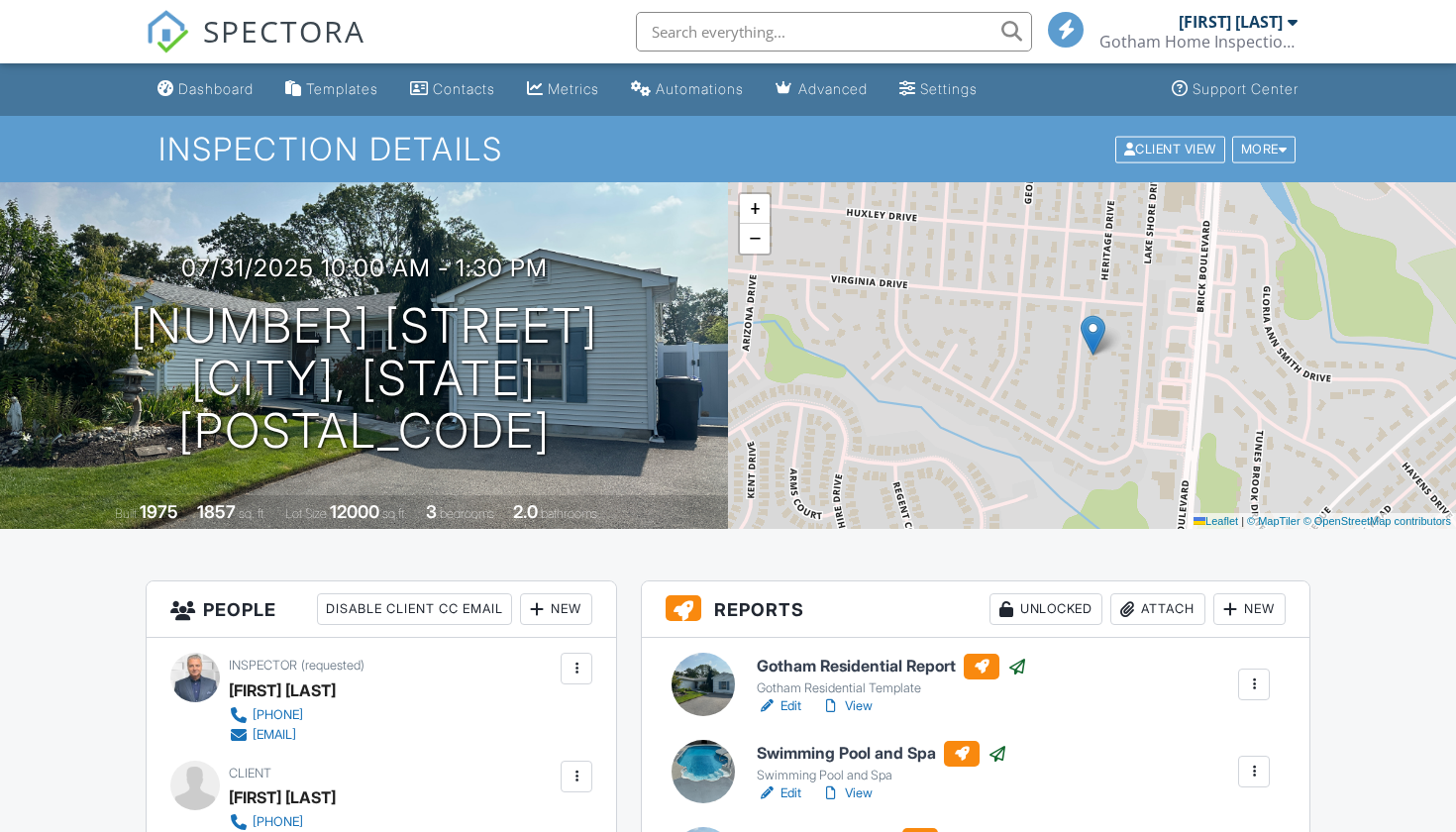 scroll, scrollTop: 503, scrollLeft: 0, axis: vertical 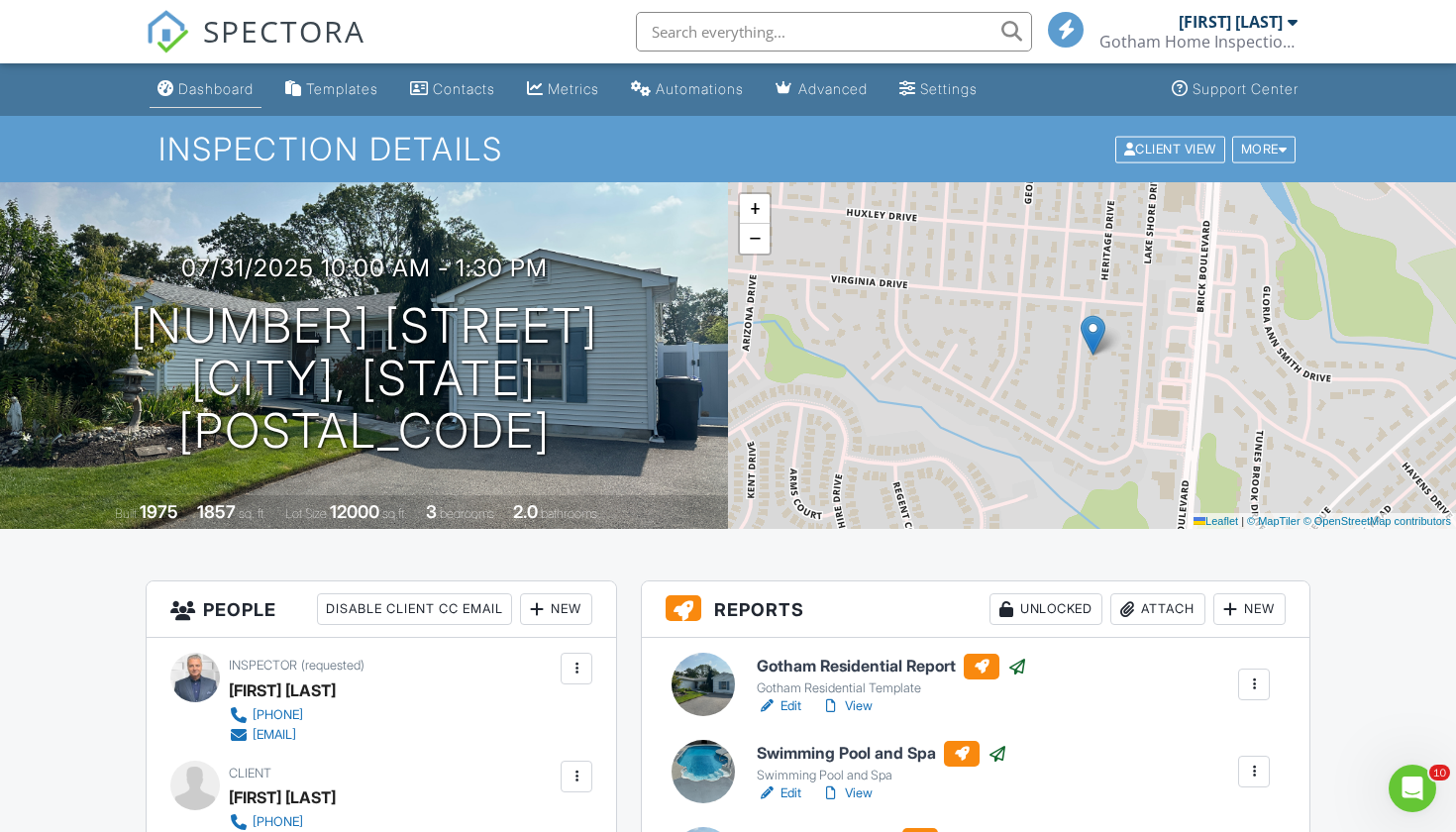 click on "Dashboard" at bounding box center (216, 88) 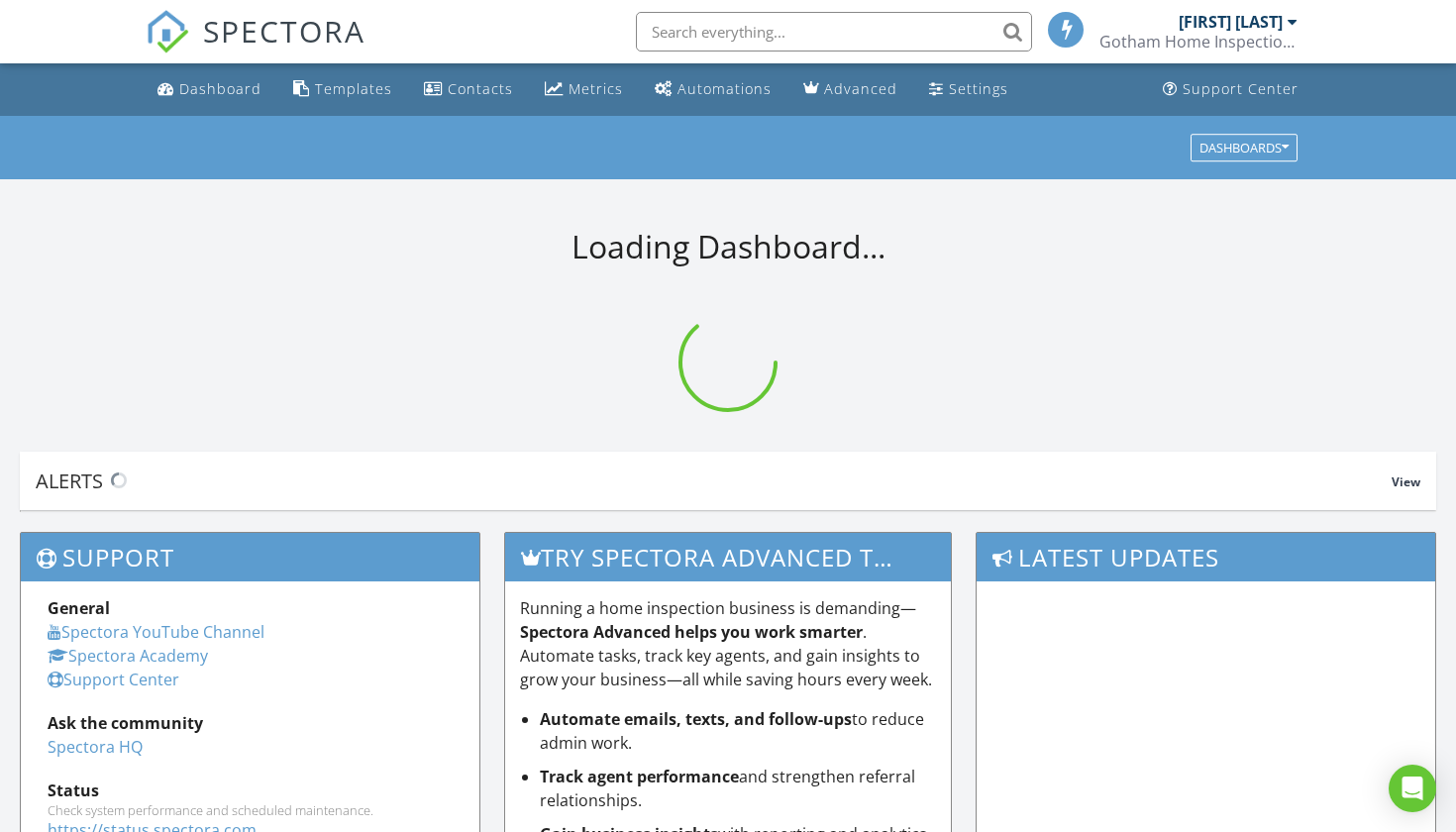 scroll, scrollTop: 0, scrollLeft: 0, axis: both 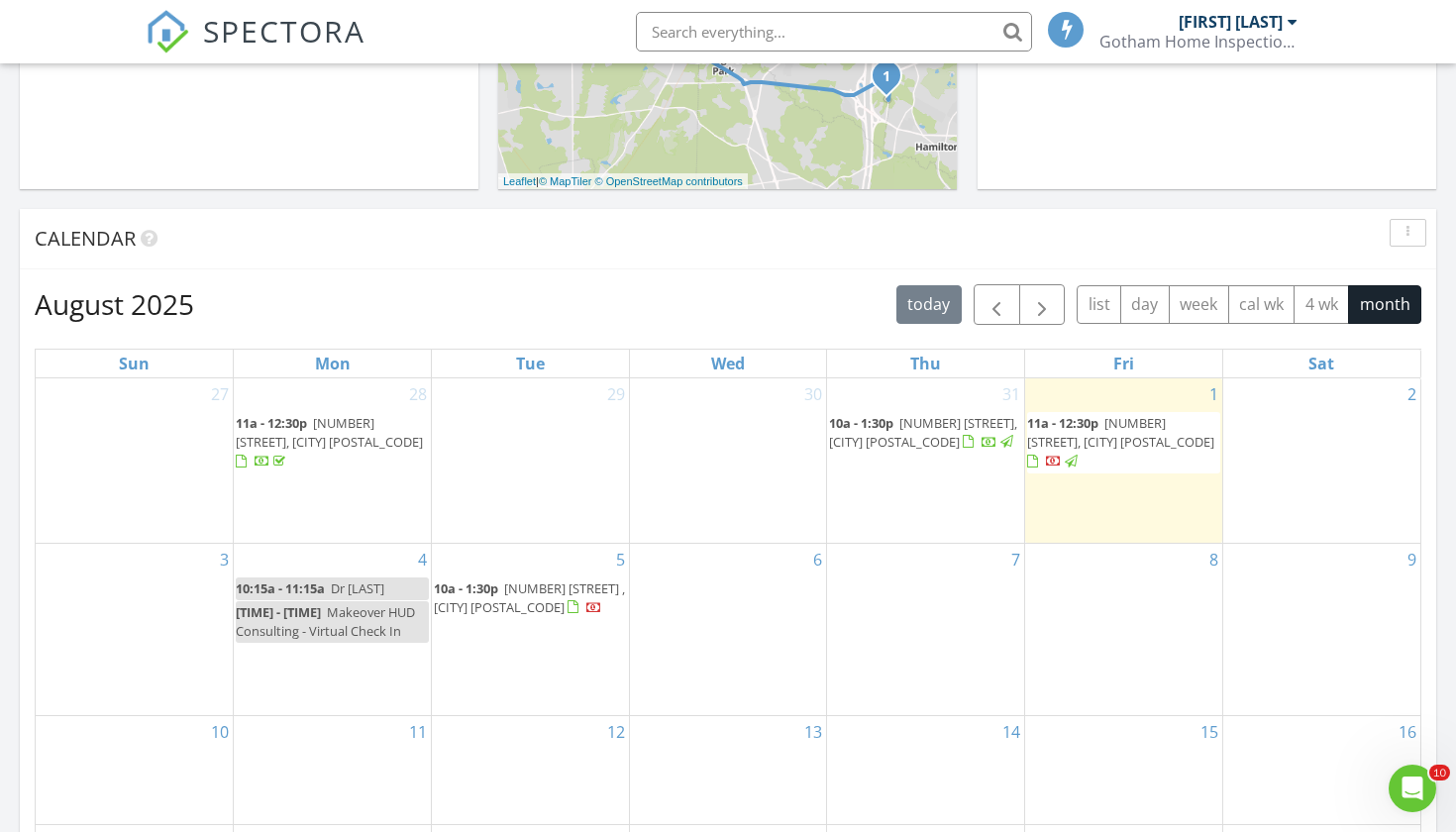 click on "[NUMBER] [STREET] , [CITY] [POSTAL_CODE]" at bounding box center [529, 597] 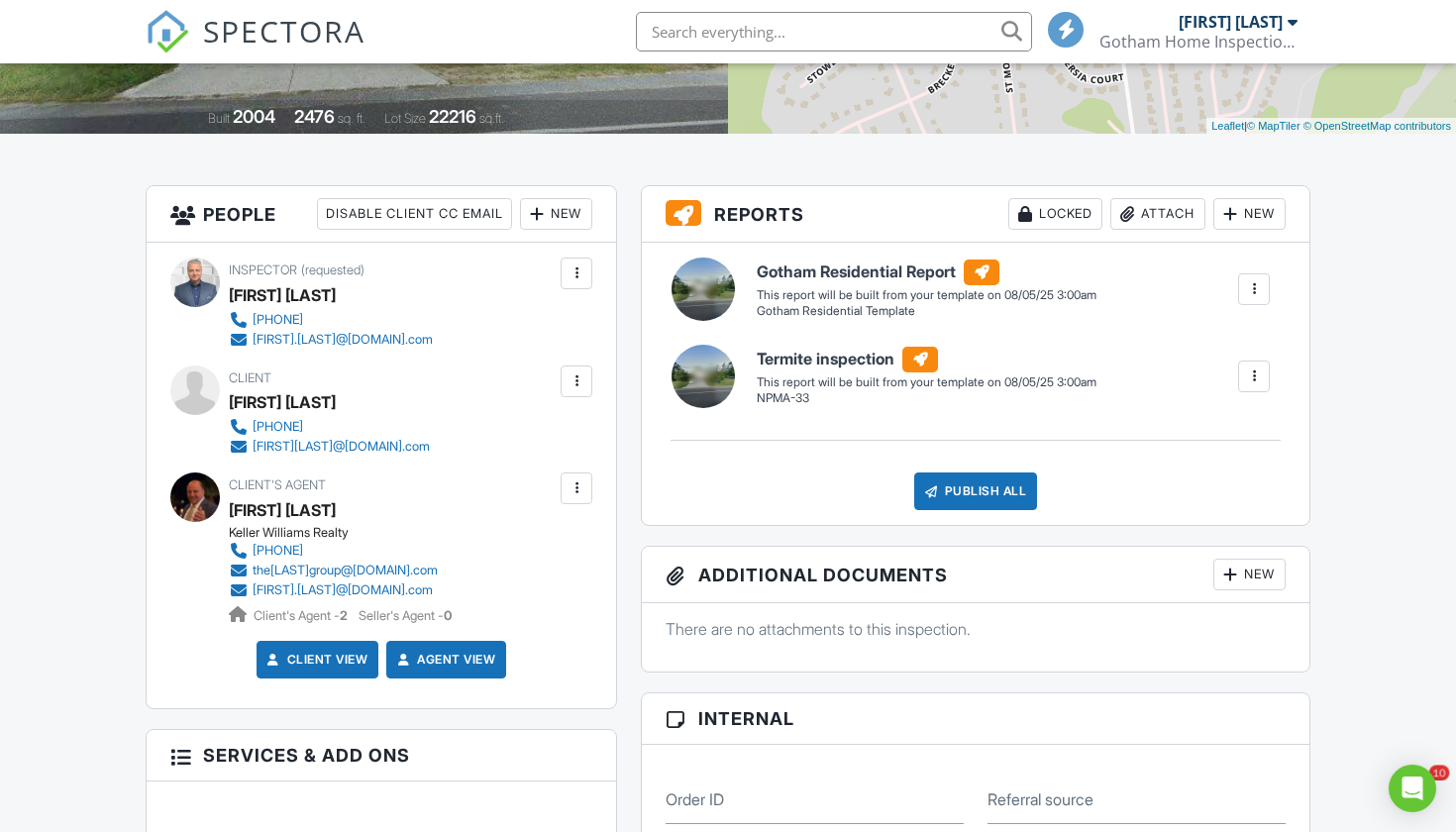 scroll, scrollTop: 0, scrollLeft: 0, axis: both 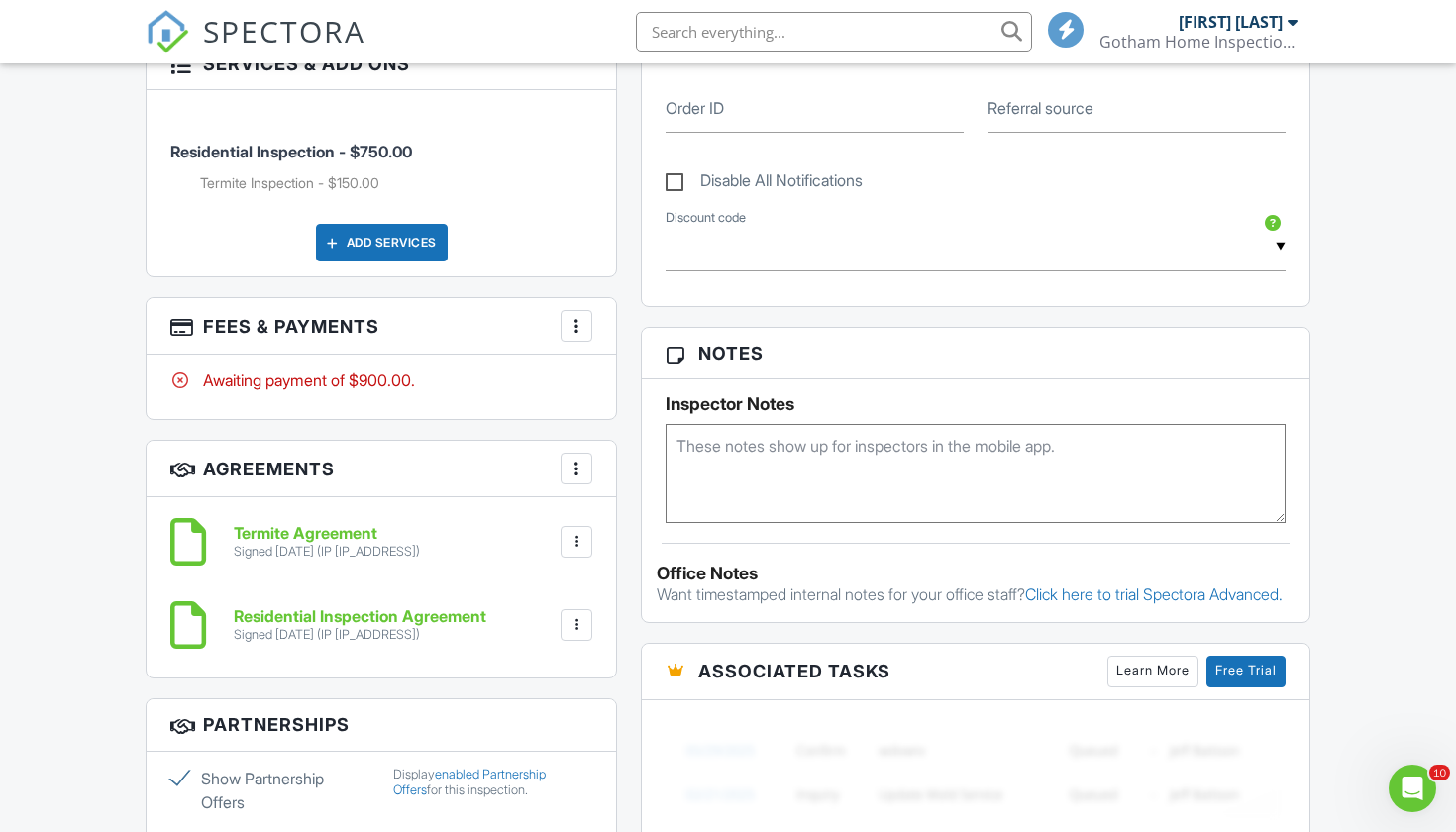 click on "More" at bounding box center (576, 326) 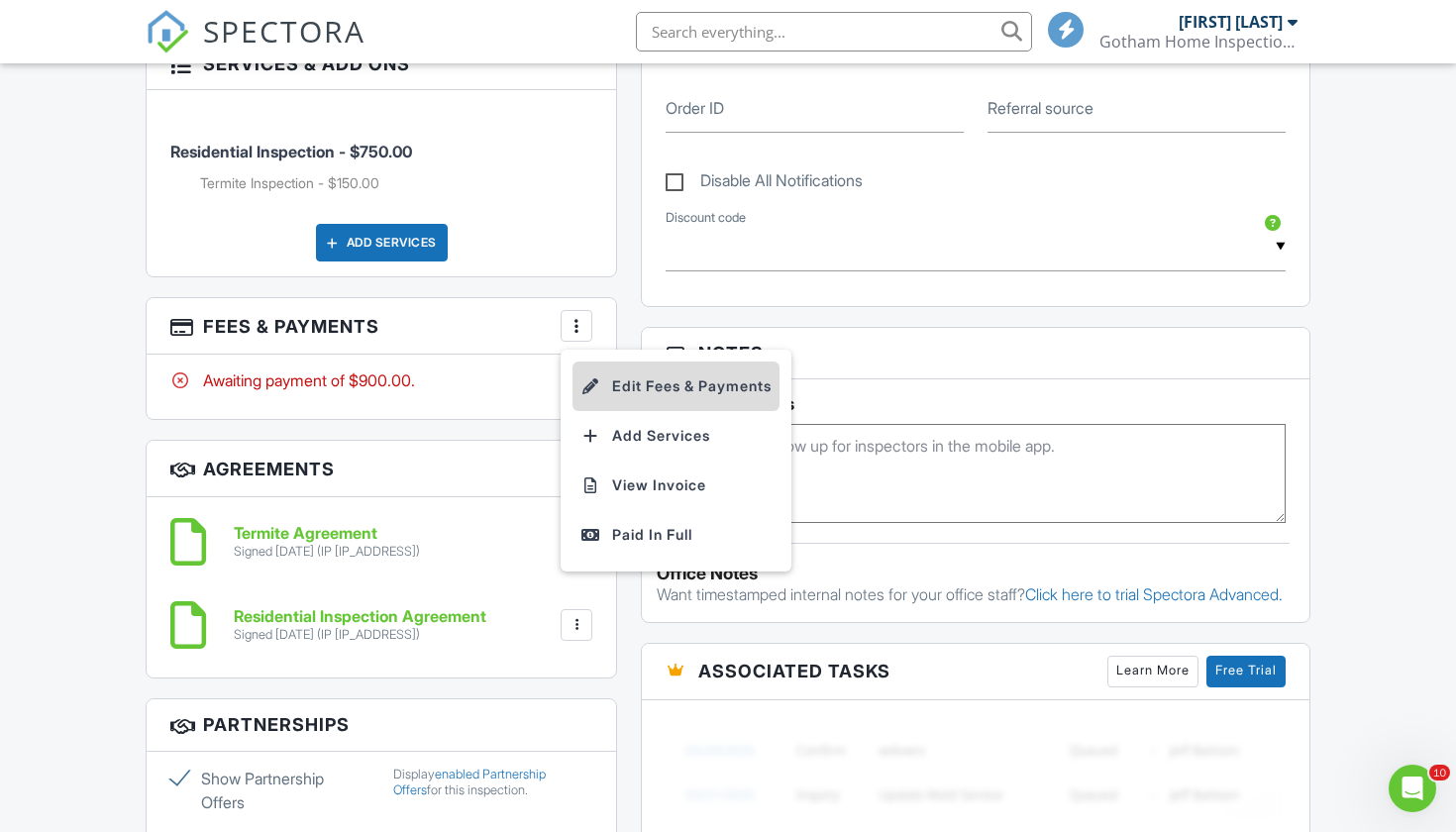click on "Edit Fees & Payments" at bounding box center [676, 386] 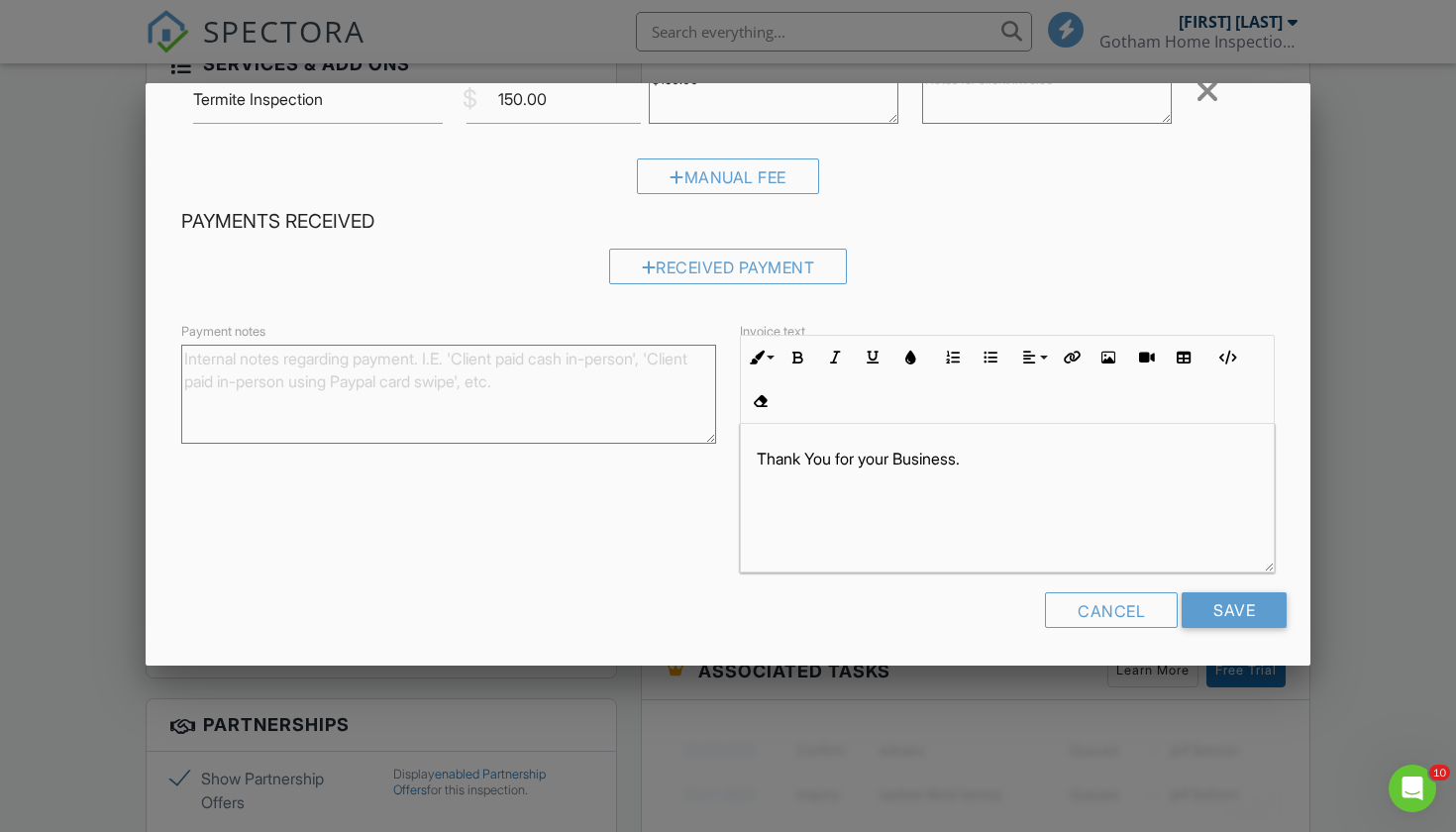 scroll, scrollTop: 262, scrollLeft: 0, axis: vertical 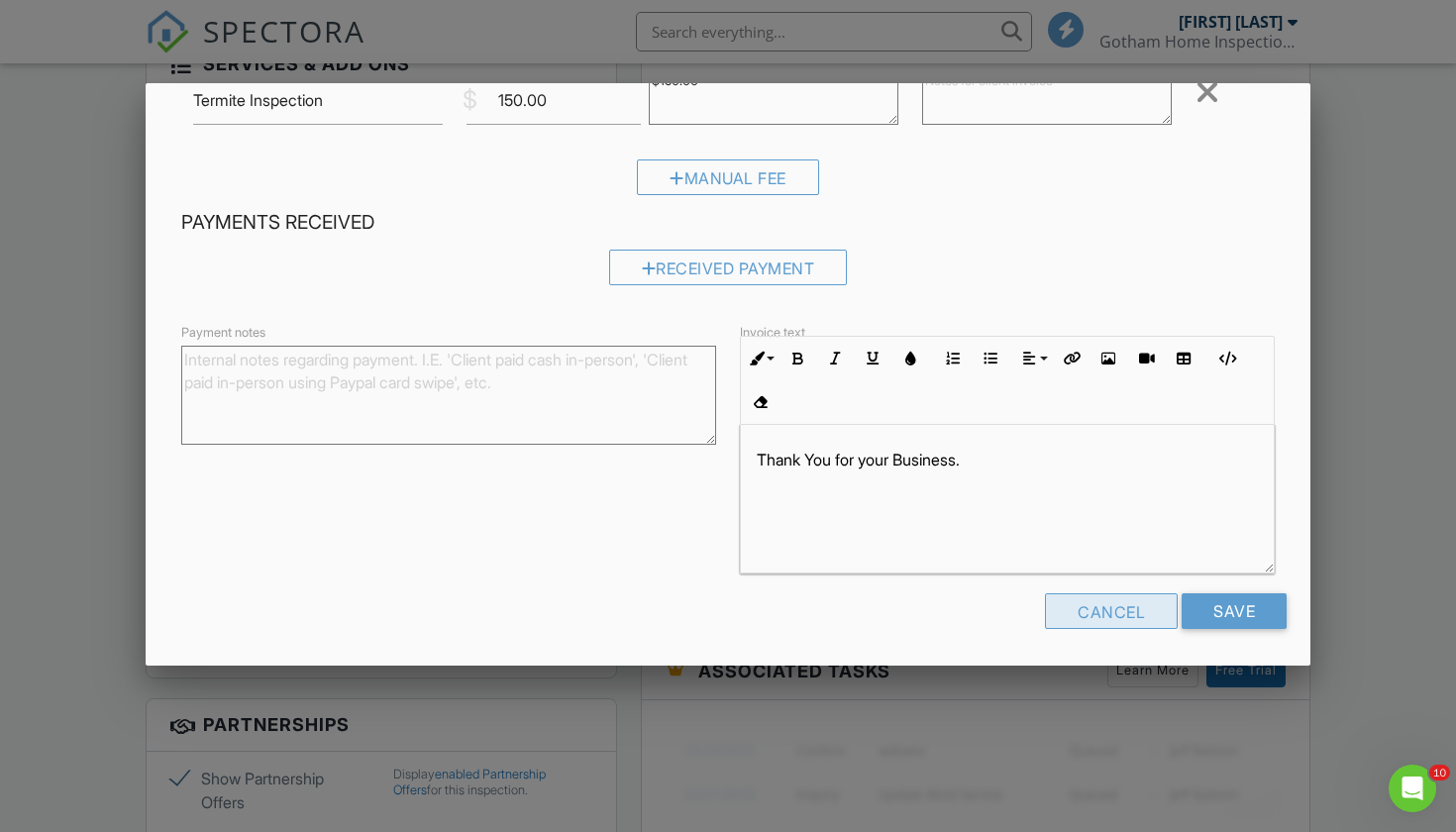 click on "Cancel" at bounding box center [1111, 611] 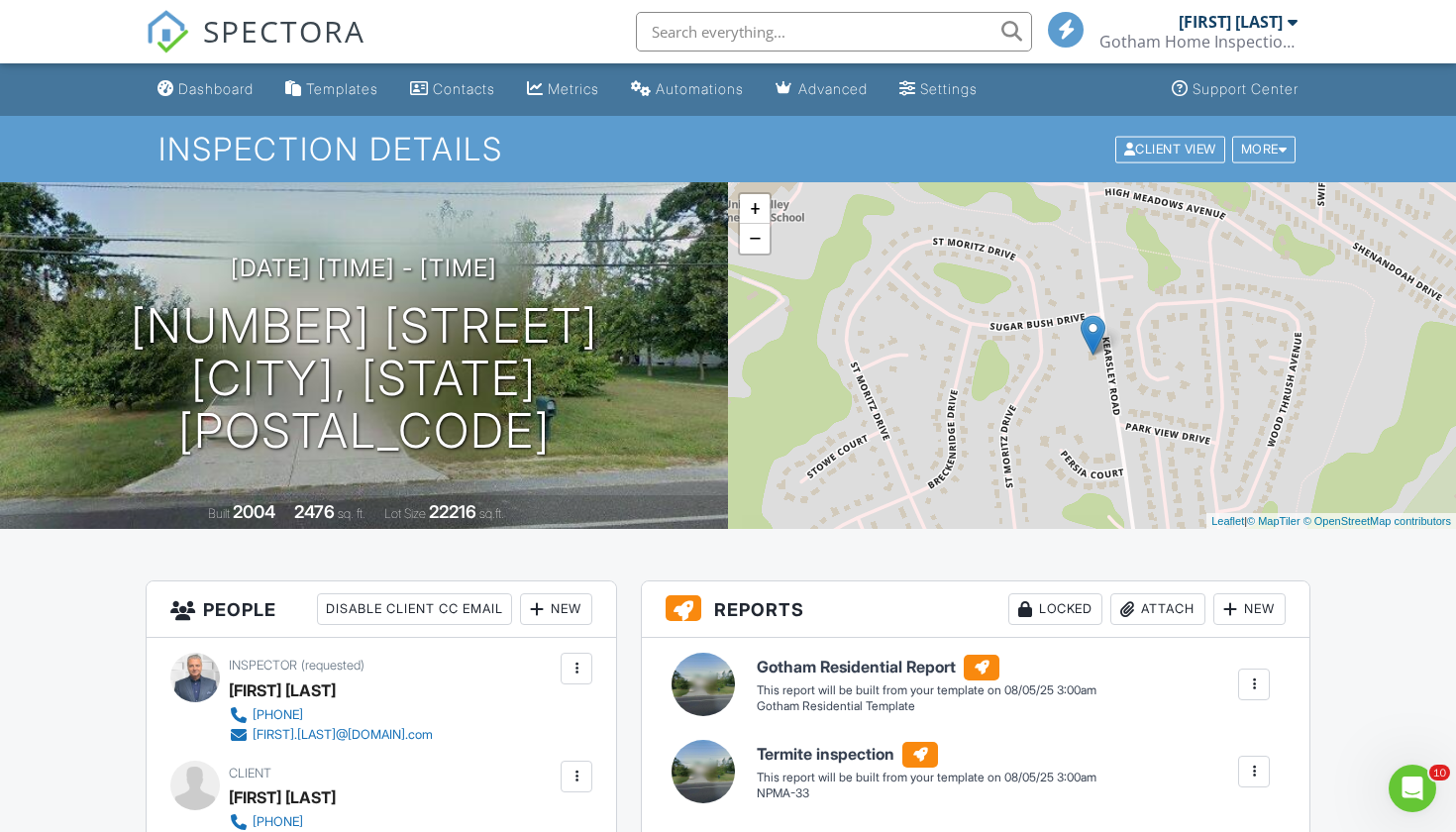 scroll, scrollTop: 0, scrollLeft: 0, axis: both 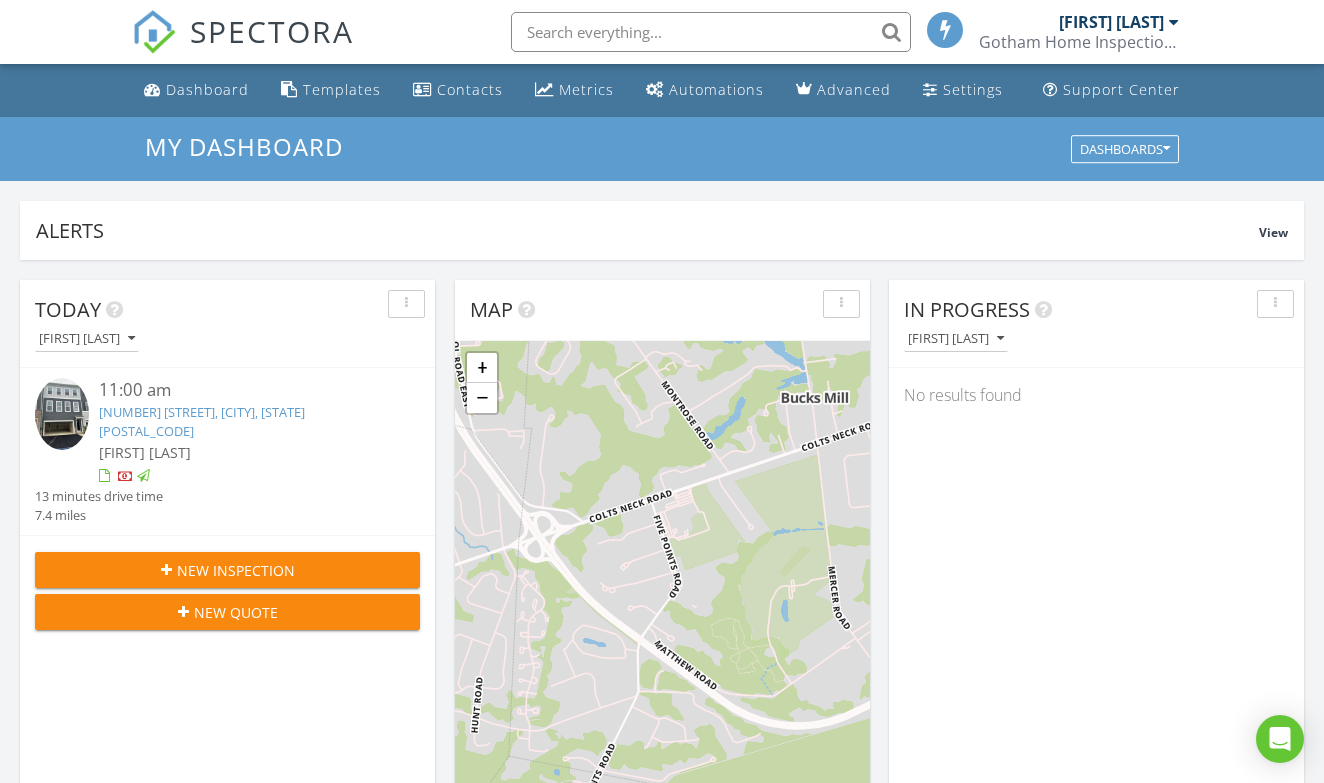 click at bounding box center (711, 32) 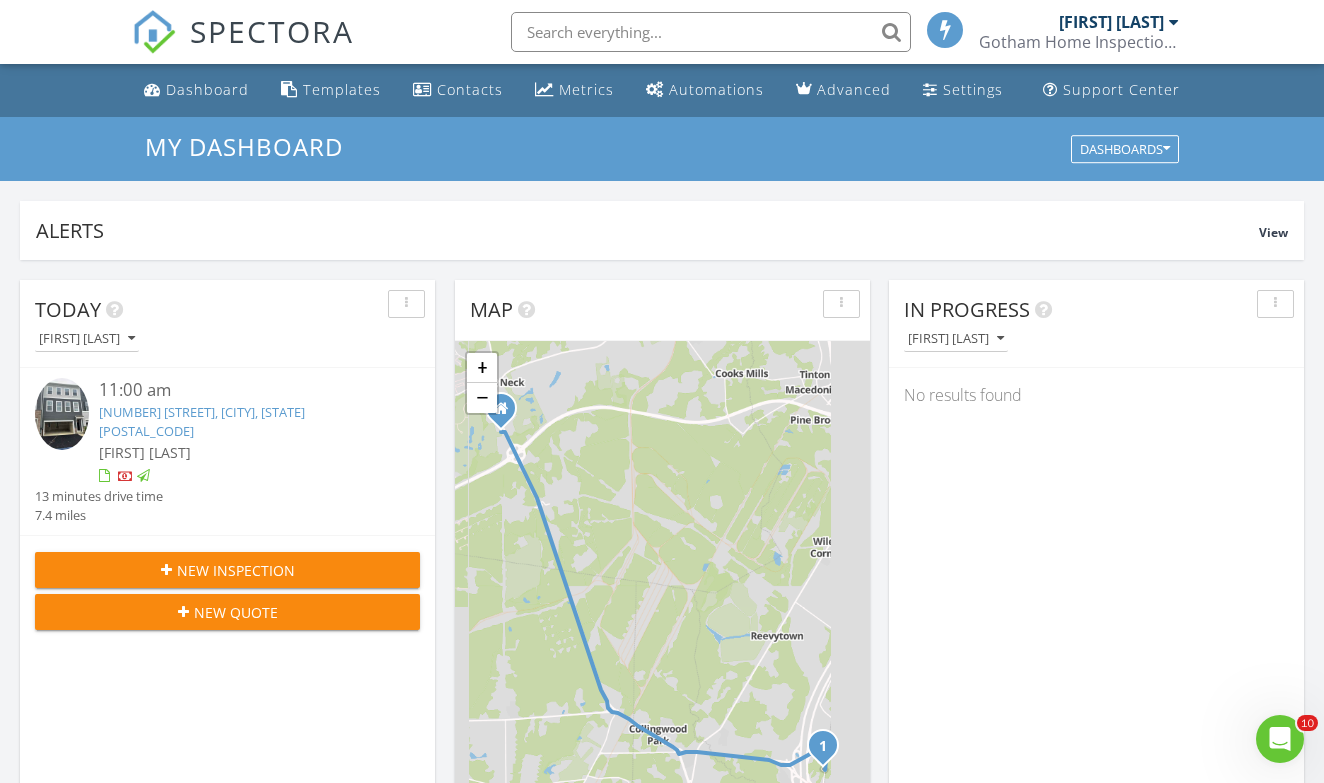 scroll, scrollTop: 0, scrollLeft: 0, axis: both 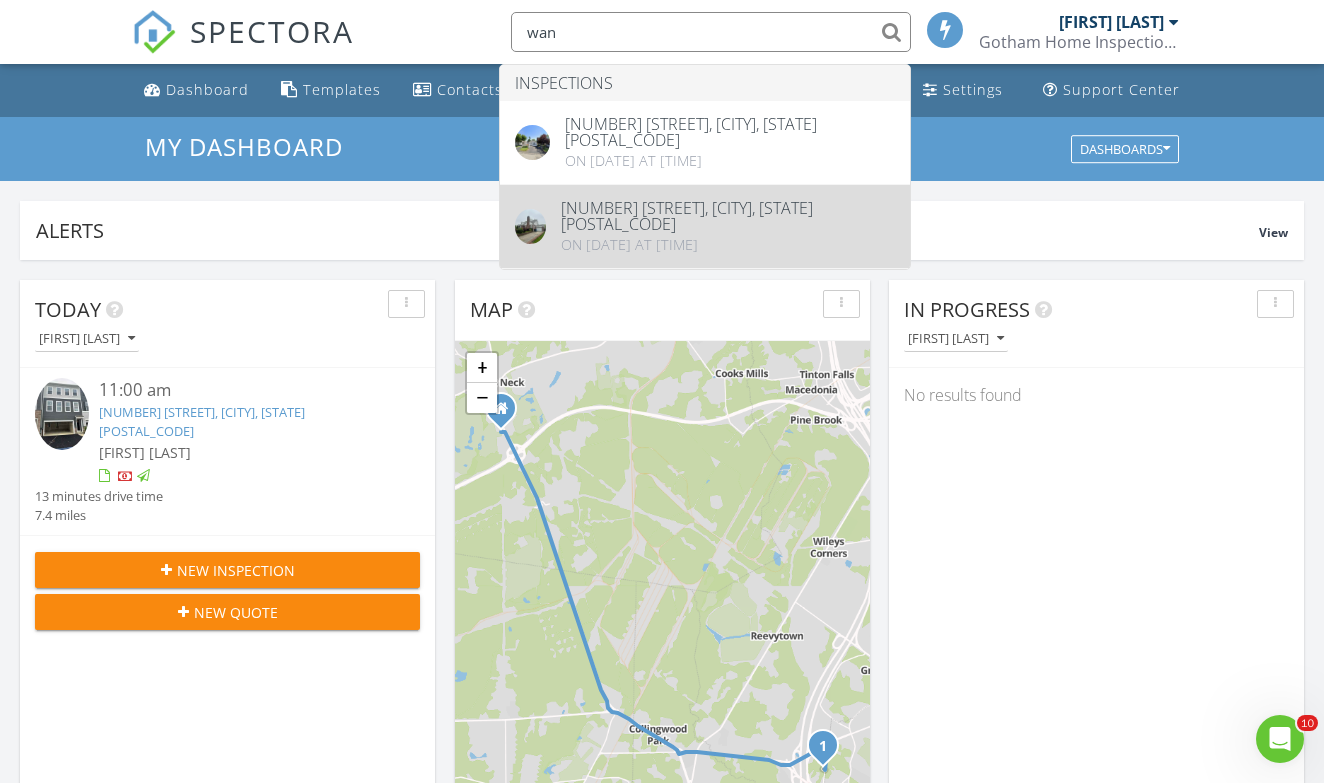 type on "wan" 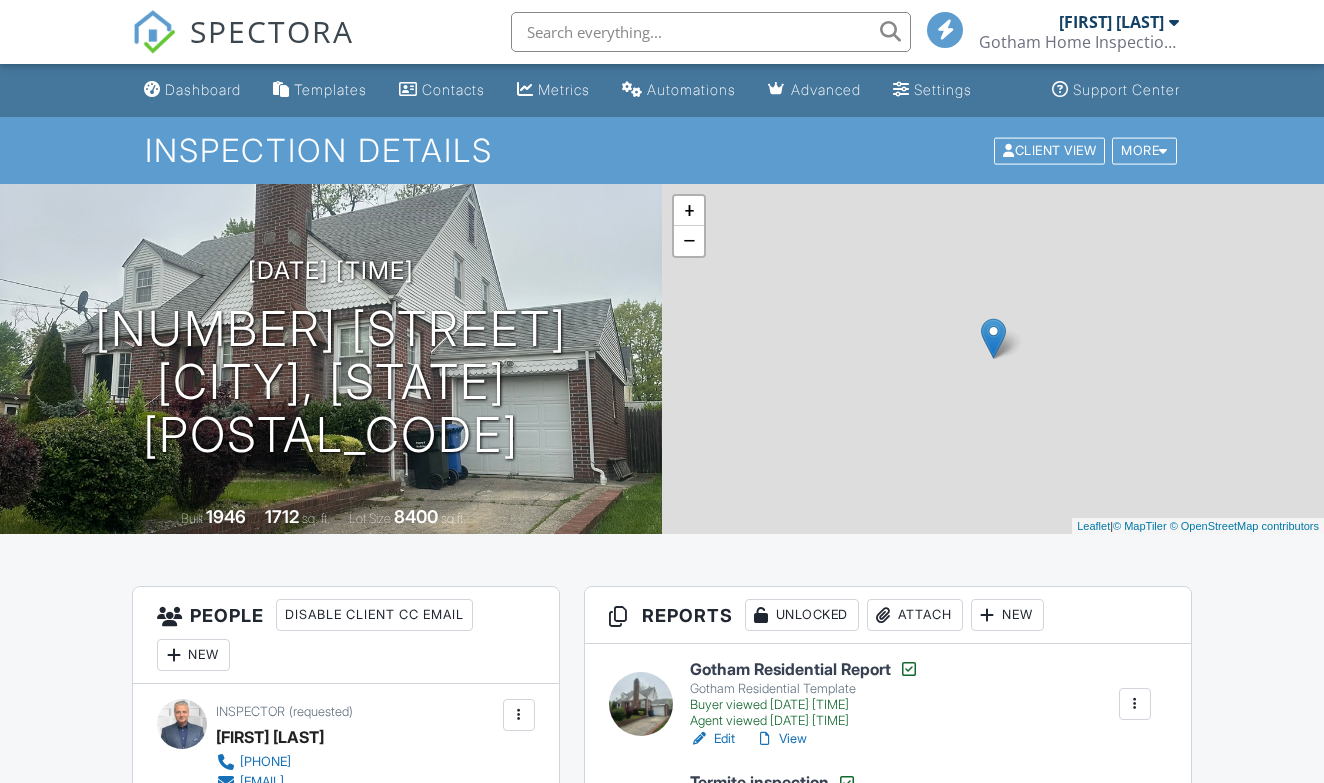 scroll, scrollTop: 0, scrollLeft: 0, axis: both 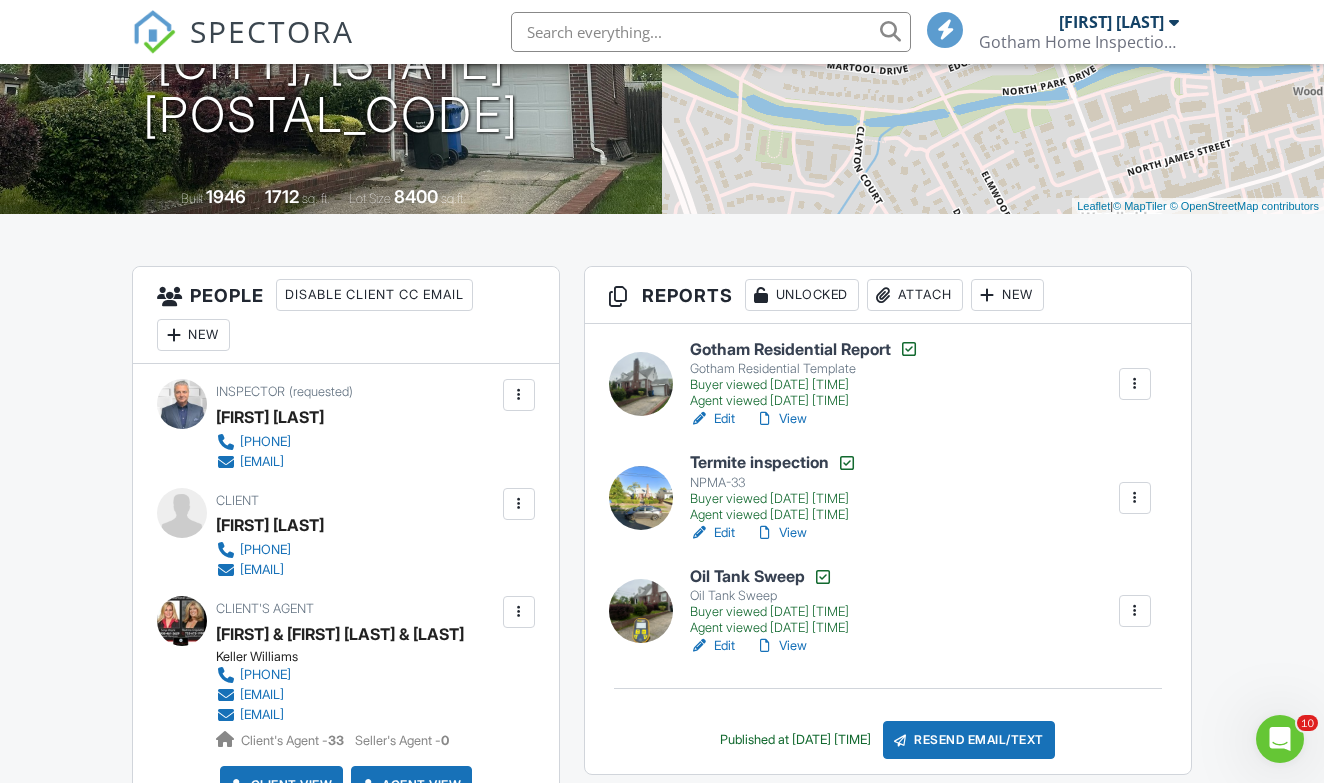 drag, startPoint x: 384, startPoint y: 568, endPoint x: 242, endPoint y: 574, distance: 142.12671 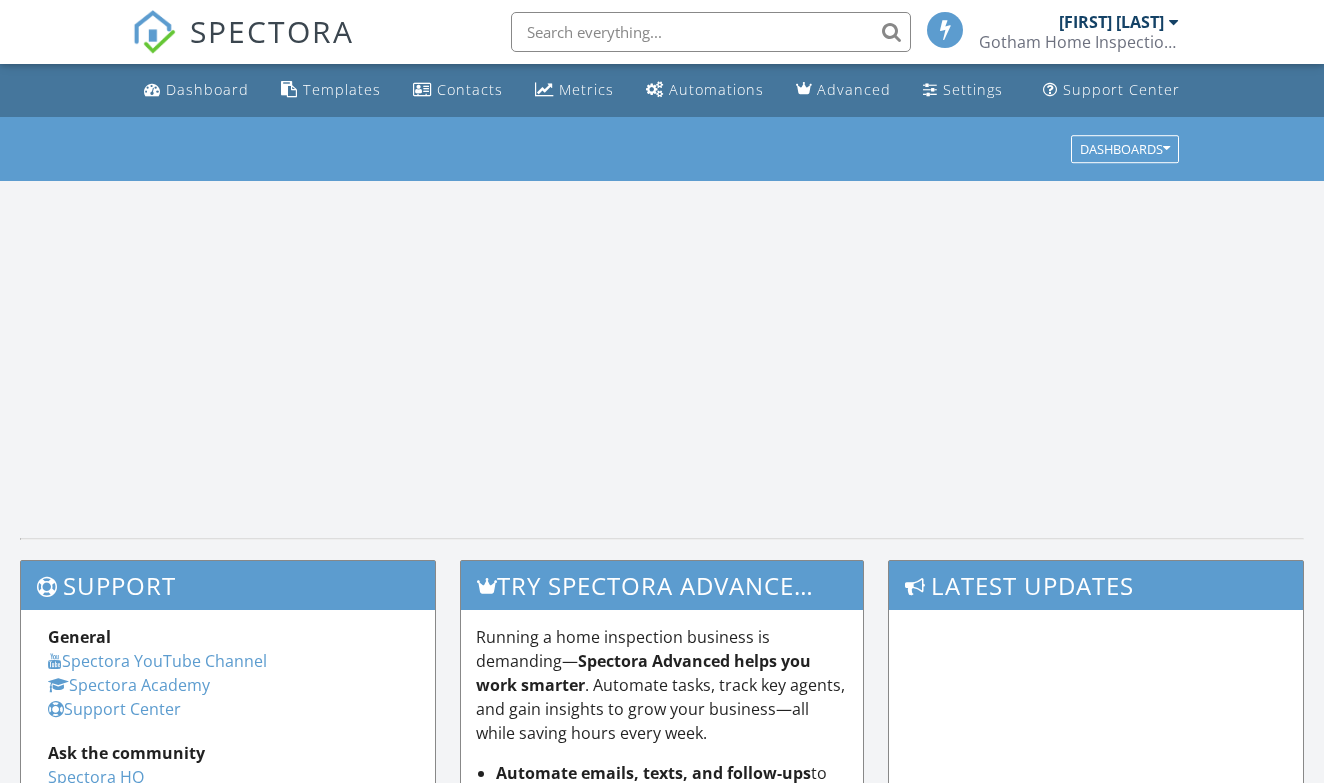 scroll, scrollTop: 0, scrollLeft: 0, axis: both 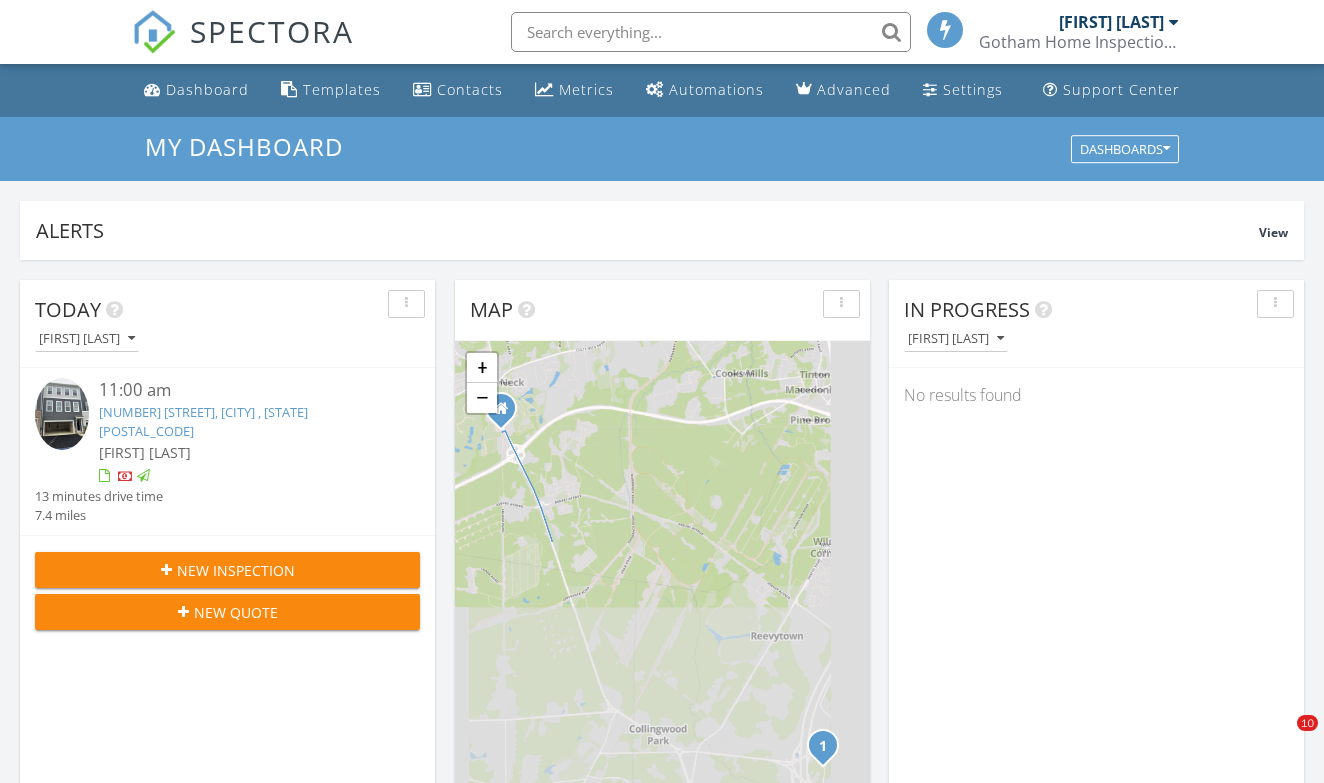 click at bounding box center [711, 32] 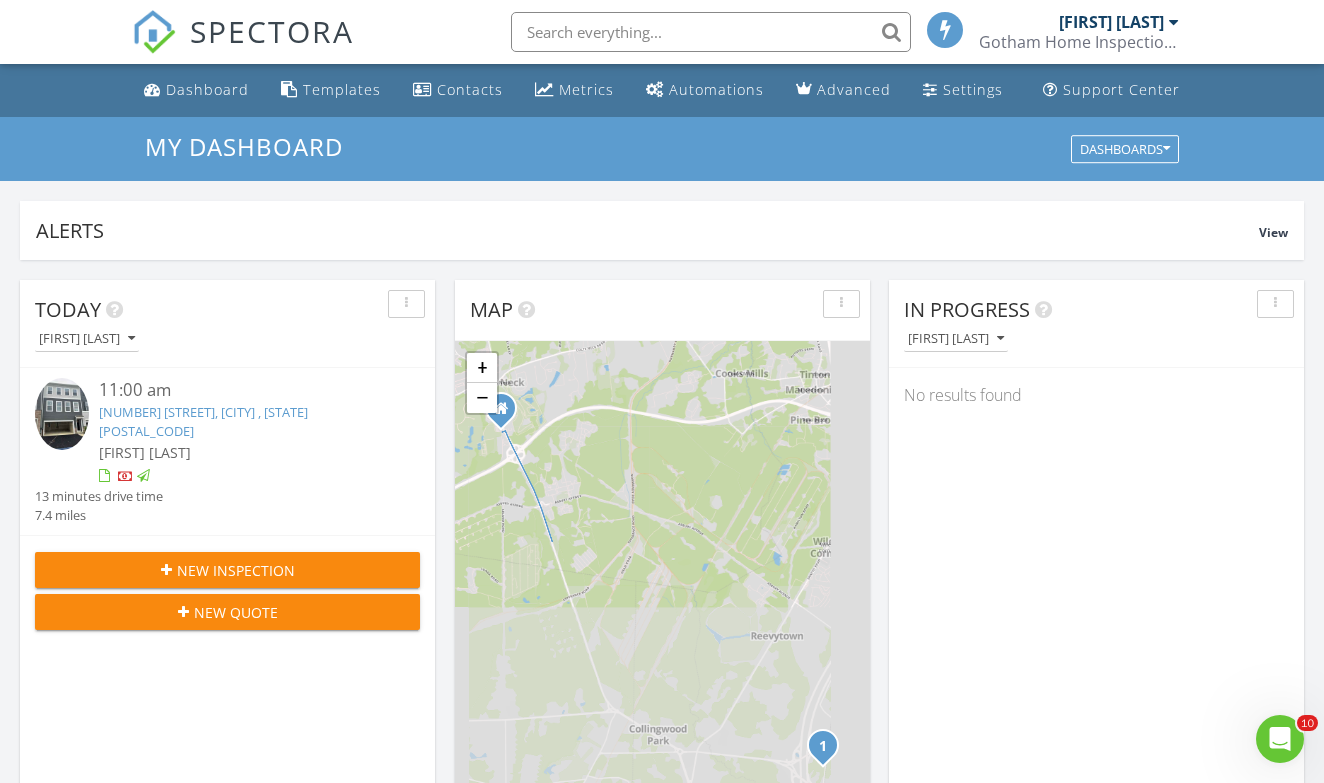 scroll, scrollTop: 0, scrollLeft: 0, axis: both 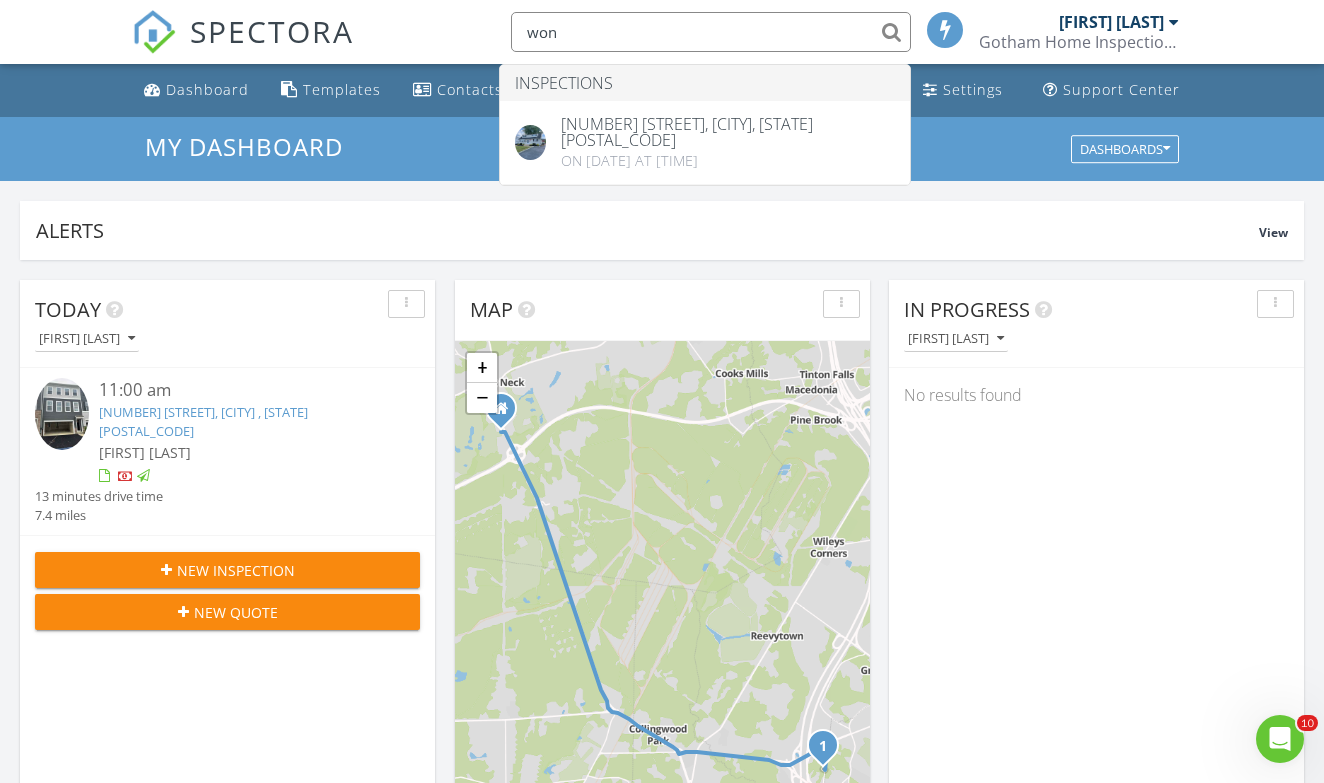 click on "won" at bounding box center [711, 32] 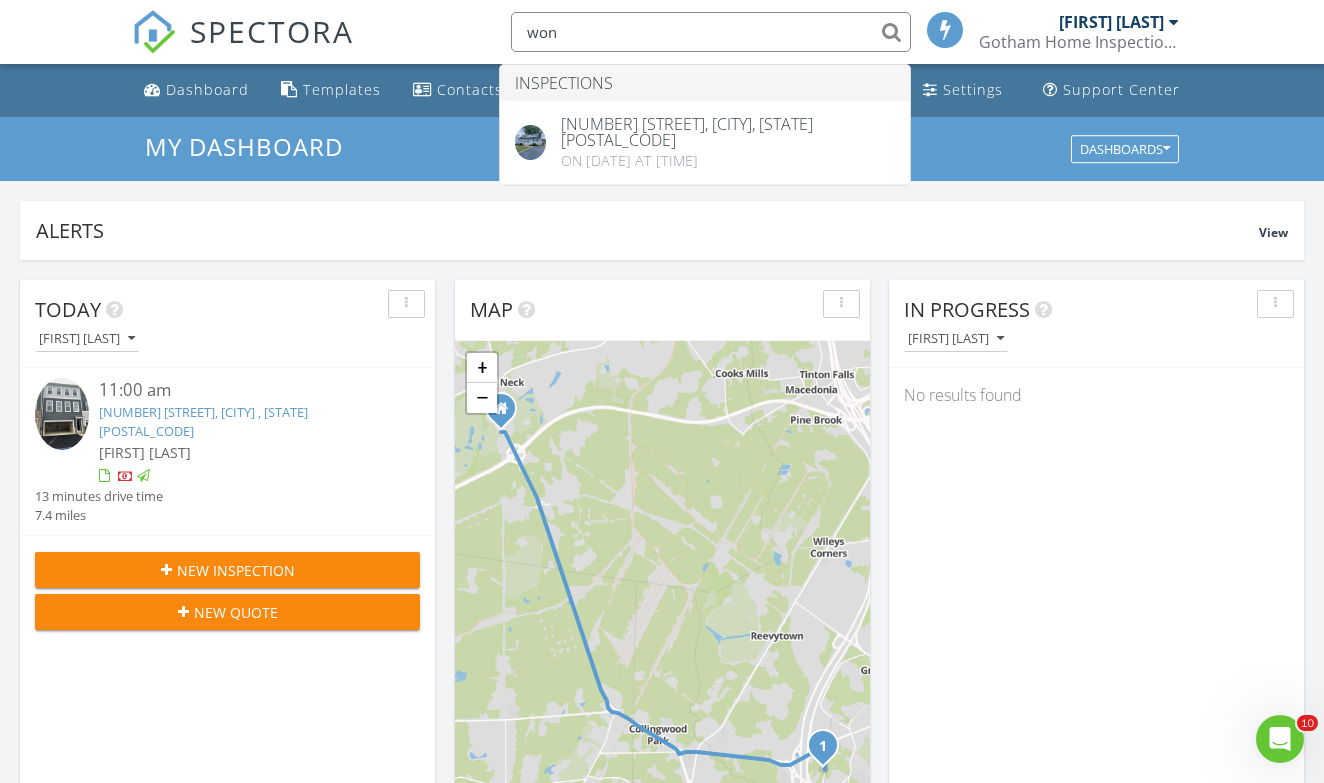 click on "won" at bounding box center (711, 32) 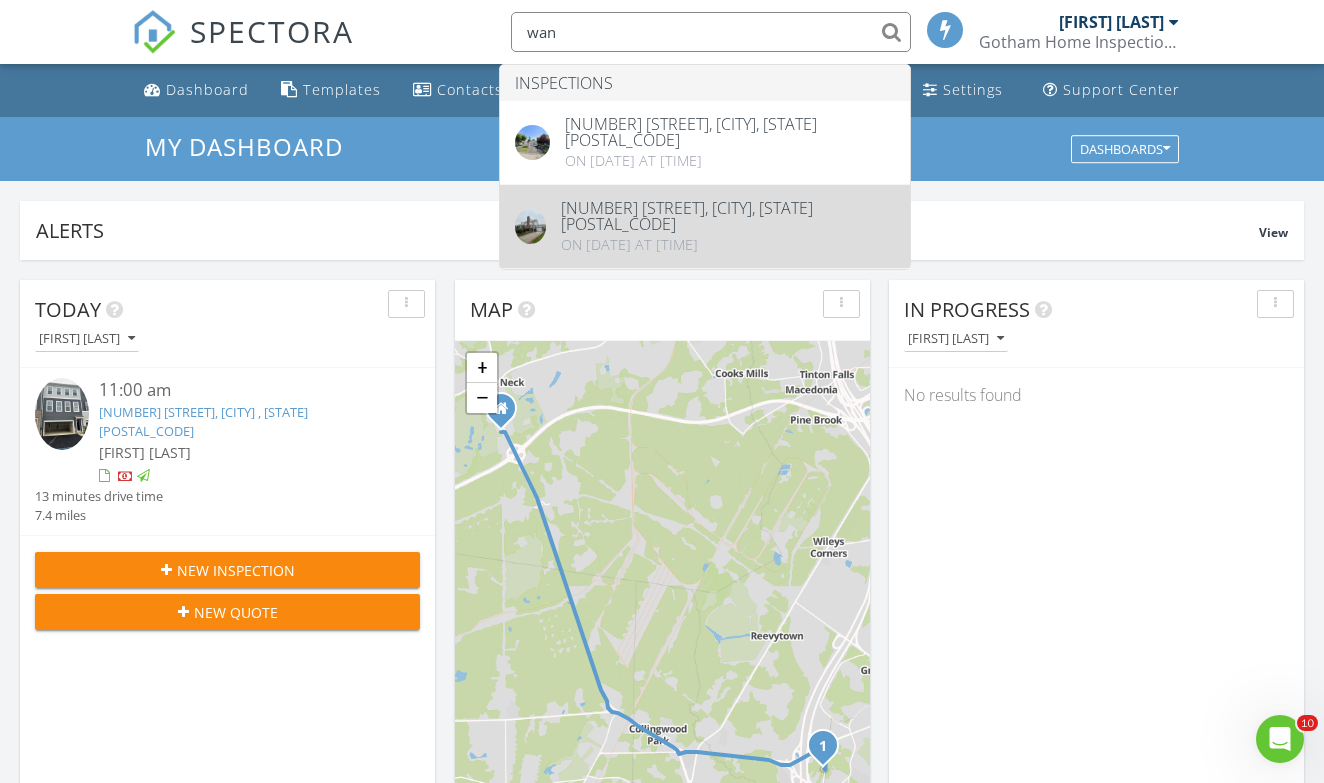type on "wan" 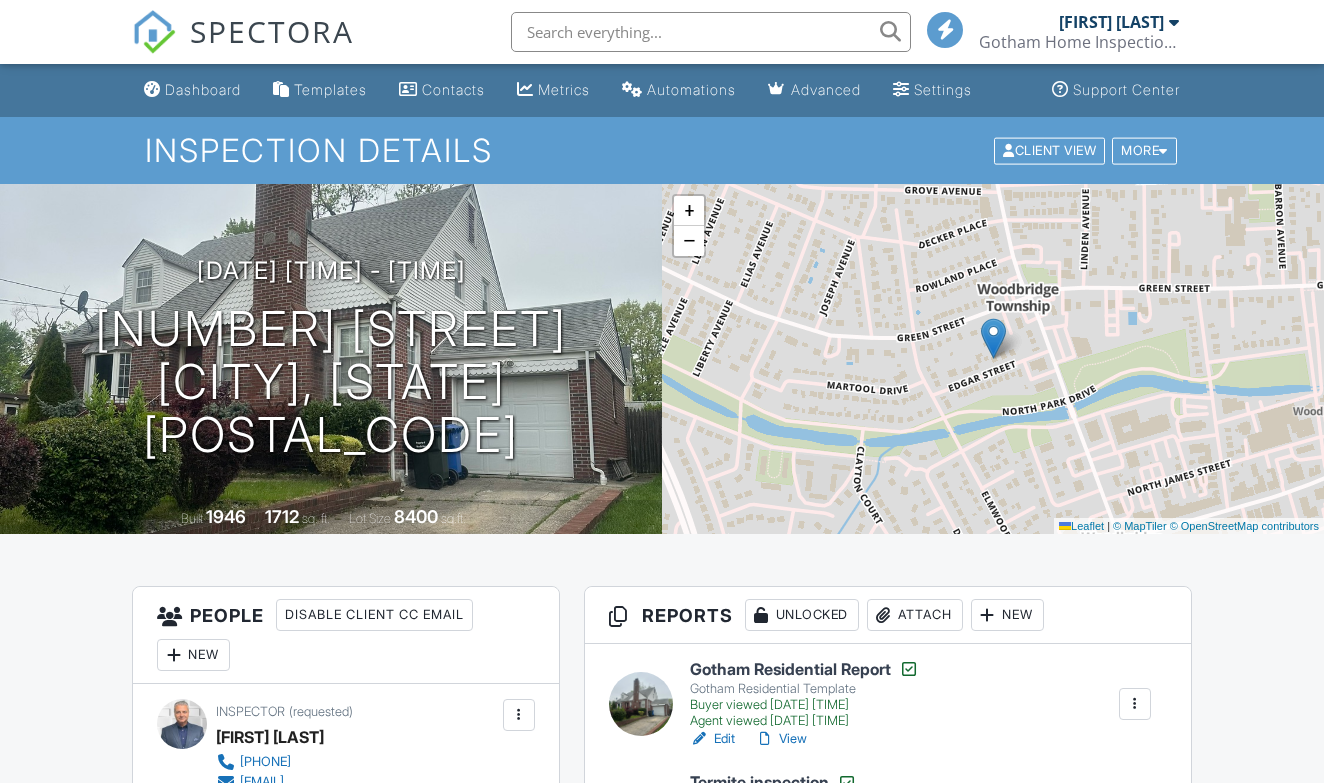 scroll, scrollTop: 0, scrollLeft: 0, axis: both 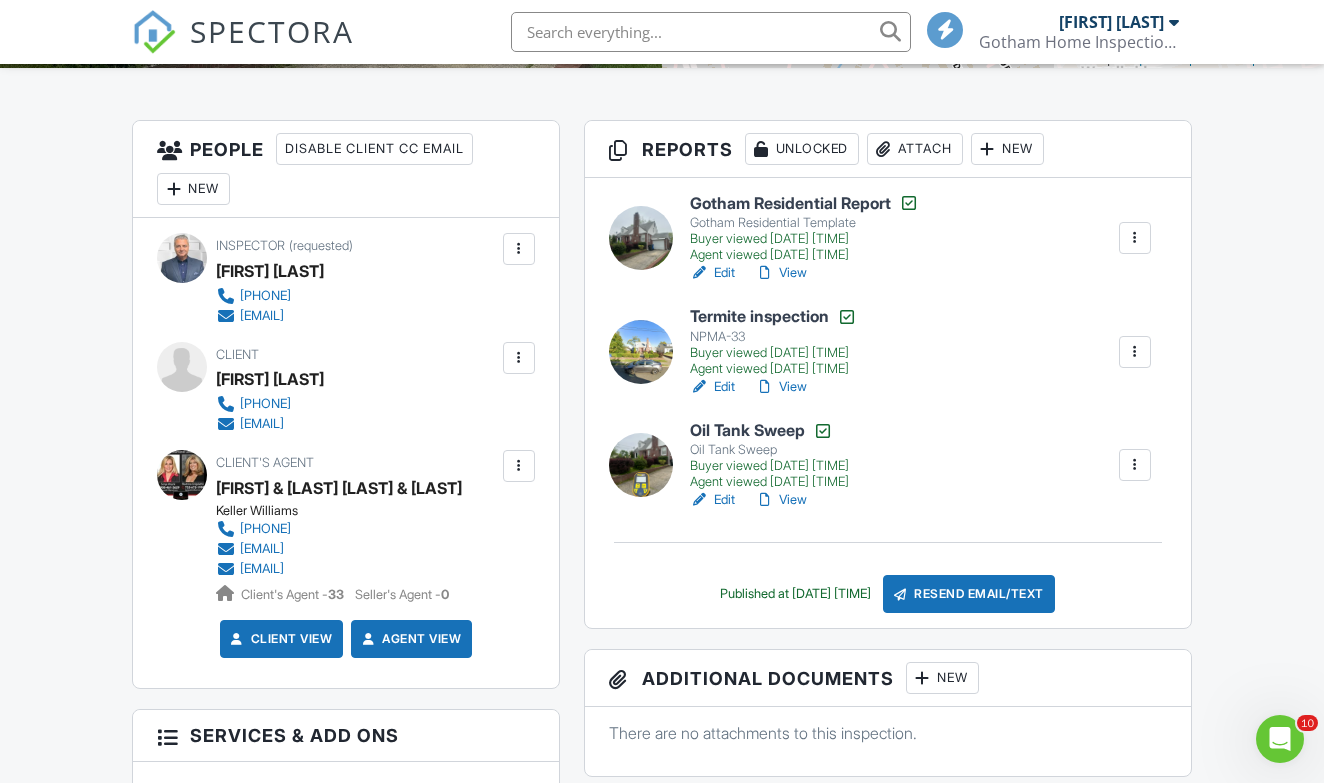click on "[PHONE]" at bounding box center (262, 404) 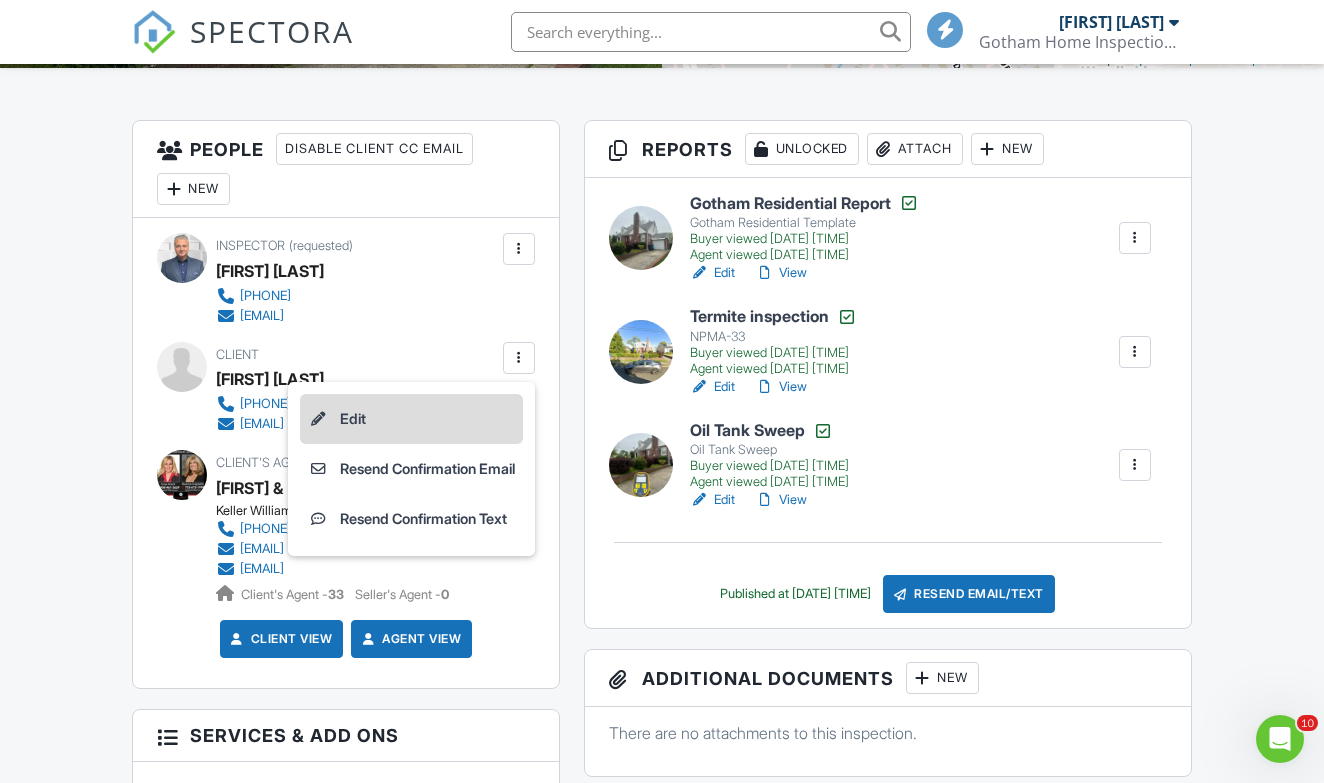 click on "Edit" at bounding box center (411, 419) 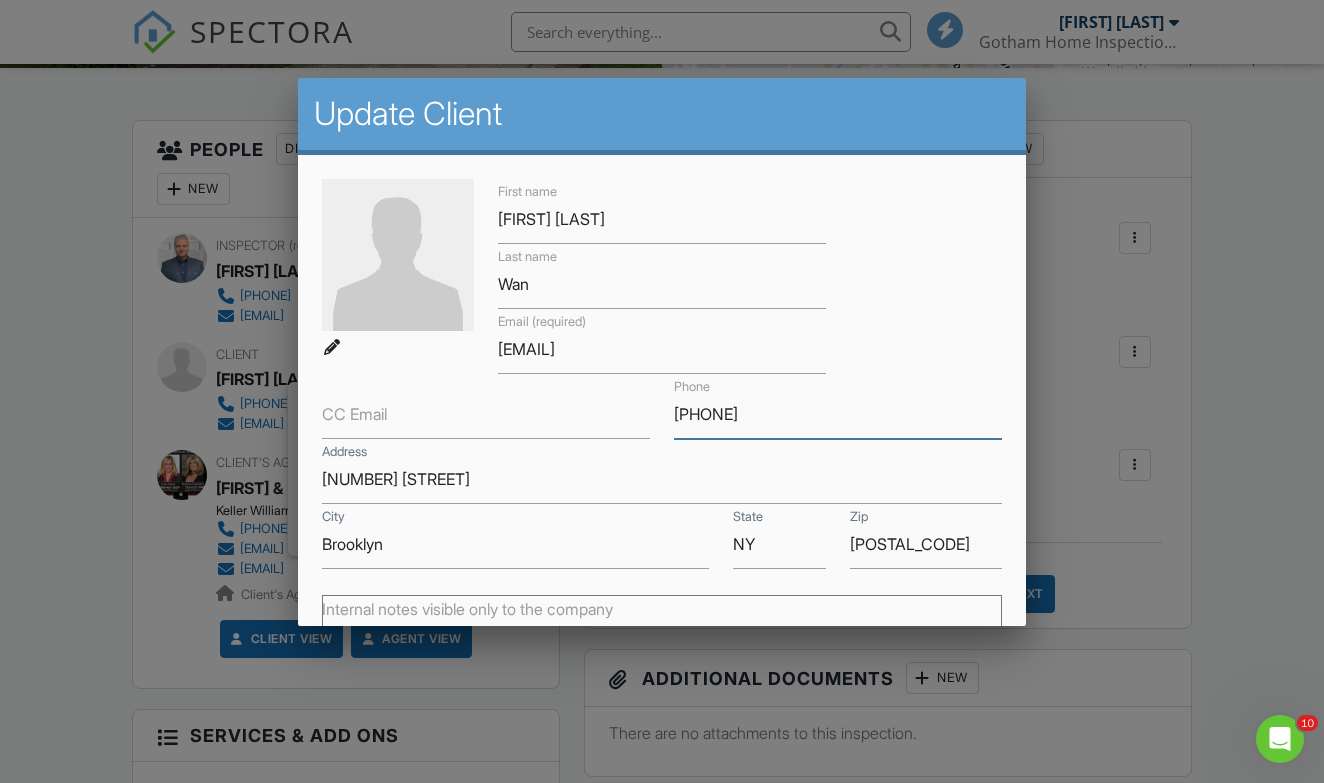 drag, startPoint x: 794, startPoint y: 411, endPoint x: 668, endPoint y: 416, distance: 126.09917 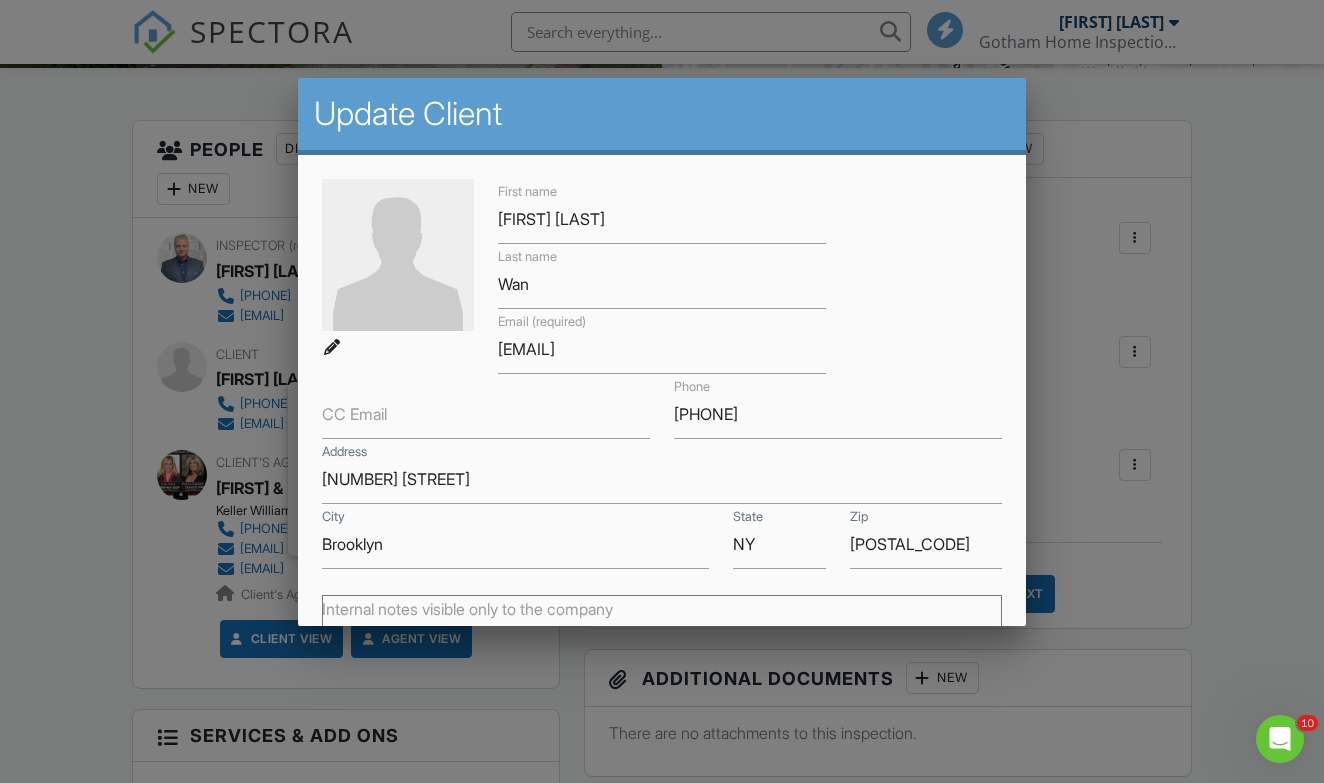 click at bounding box center [662, 389] 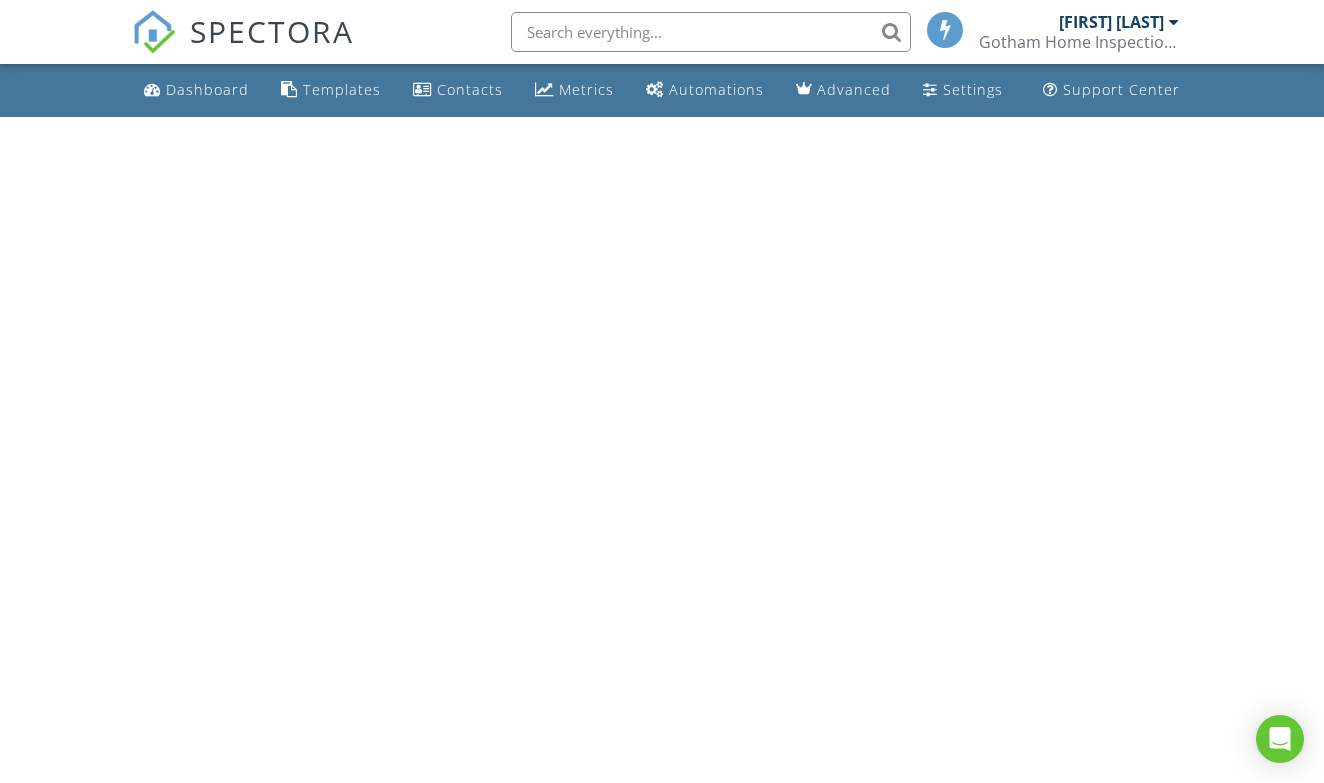 scroll, scrollTop: 0, scrollLeft: 0, axis: both 